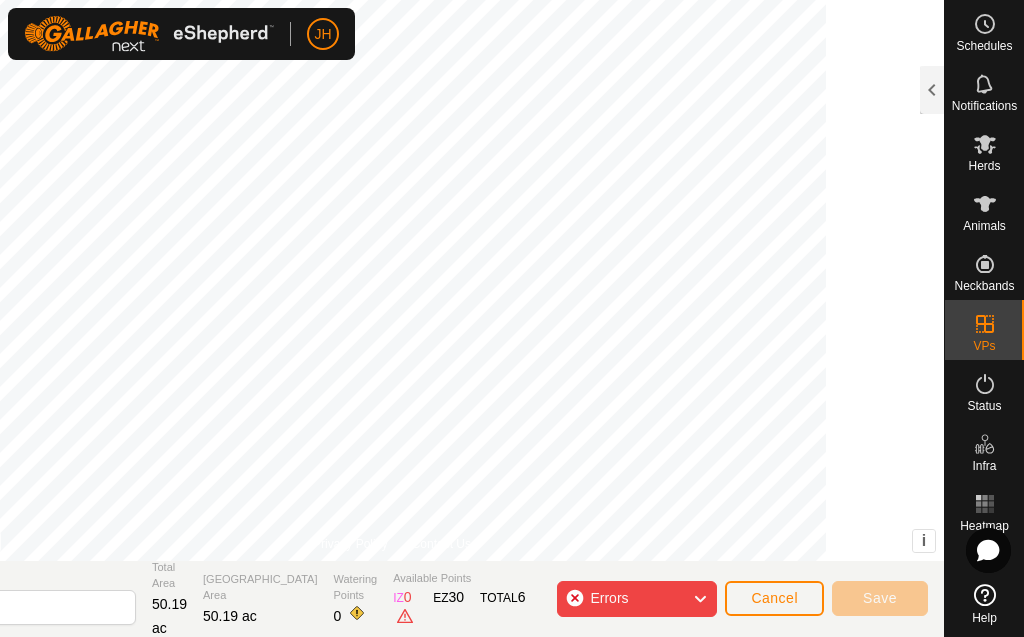 scroll, scrollTop: 0, scrollLeft: 0, axis: both 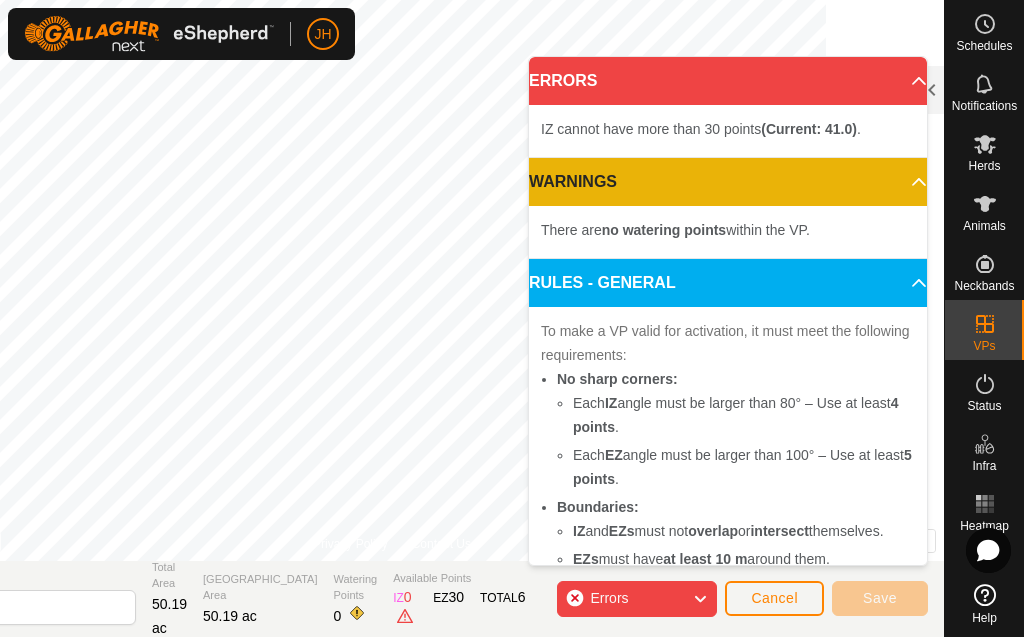 click on "ERRORS" at bounding box center (728, 81) 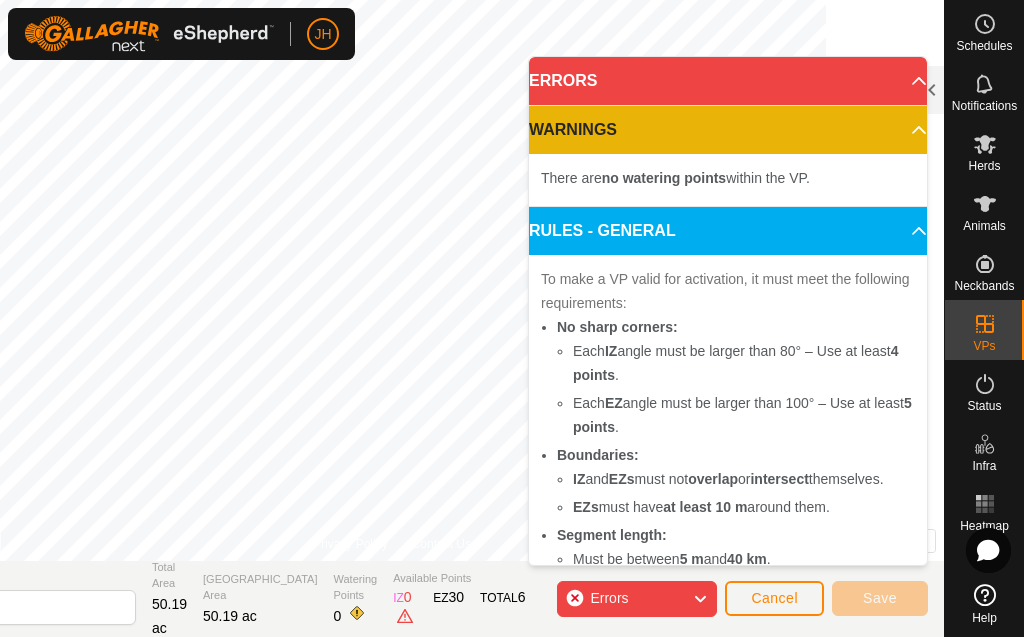 click on "RULES - GENERAL" at bounding box center (728, 231) 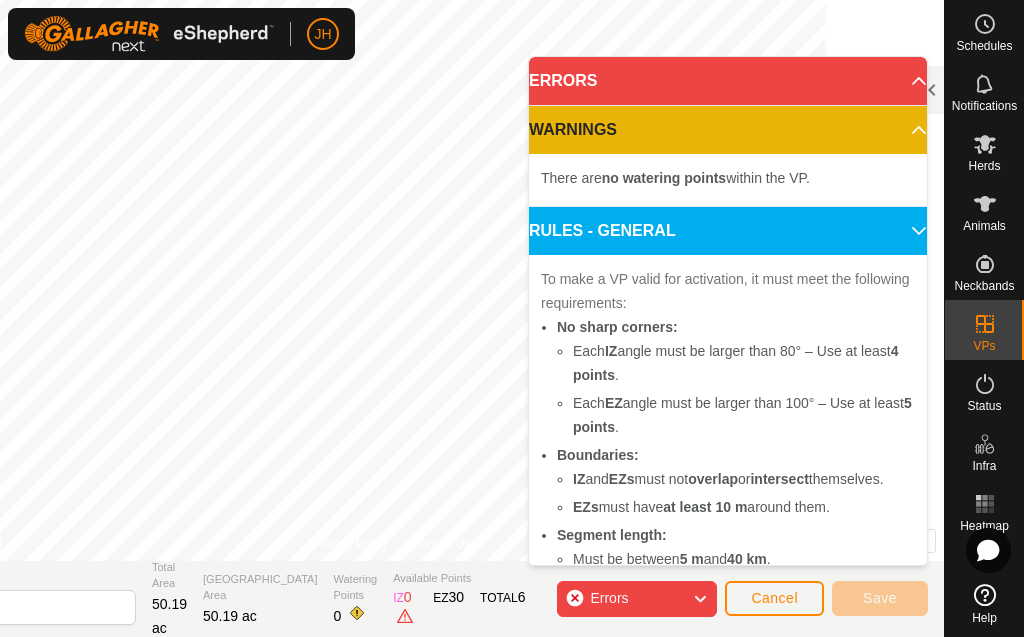 click on "WARNINGS" at bounding box center [728, 130] 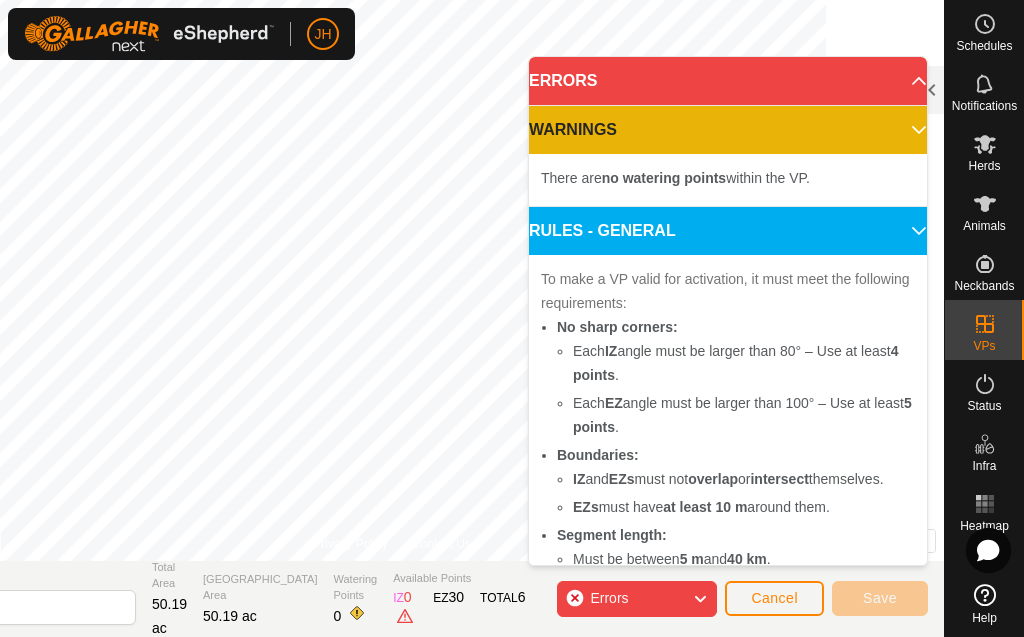 click on "WARNINGS" at bounding box center (728, 130) 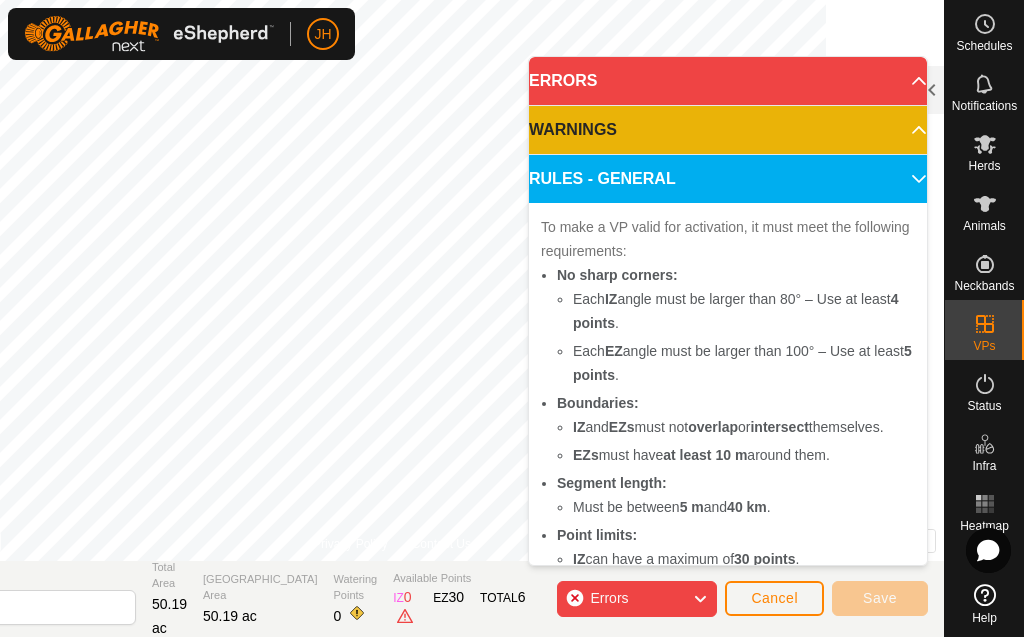 click on "RULES - GENERAL" at bounding box center (728, 179) 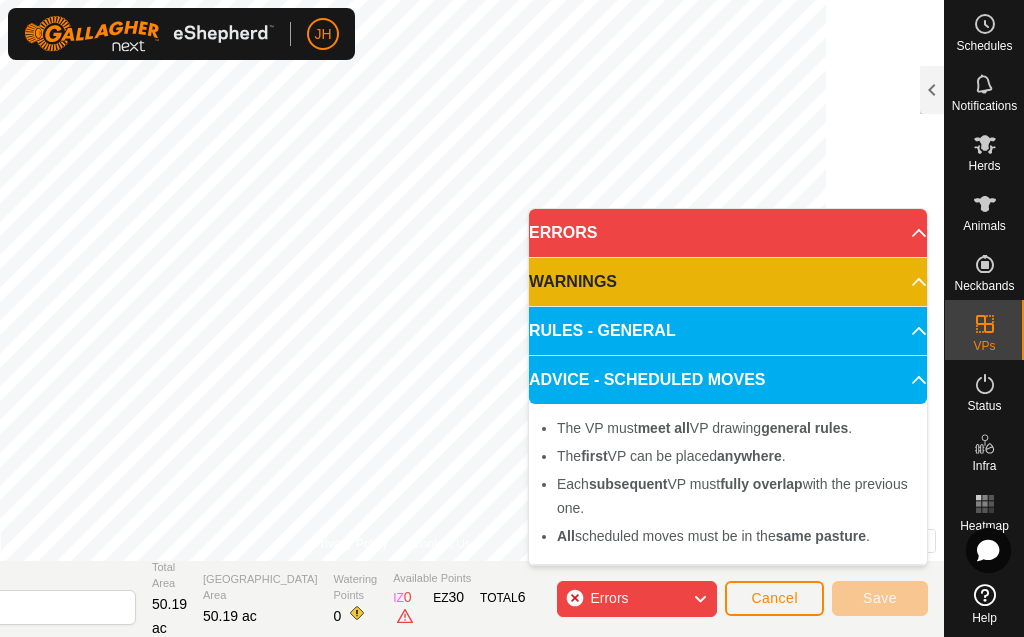 click on "ADVICE - SCHEDULED MOVES" at bounding box center [728, 380] 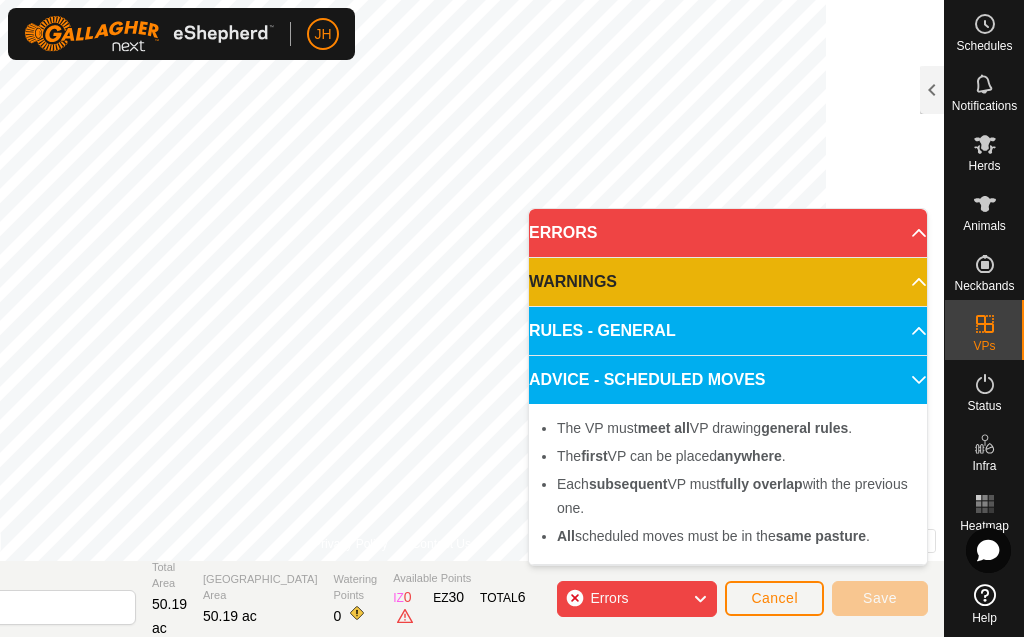 click on "ADVICE - SCHEDULED MOVES" at bounding box center [728, 380] 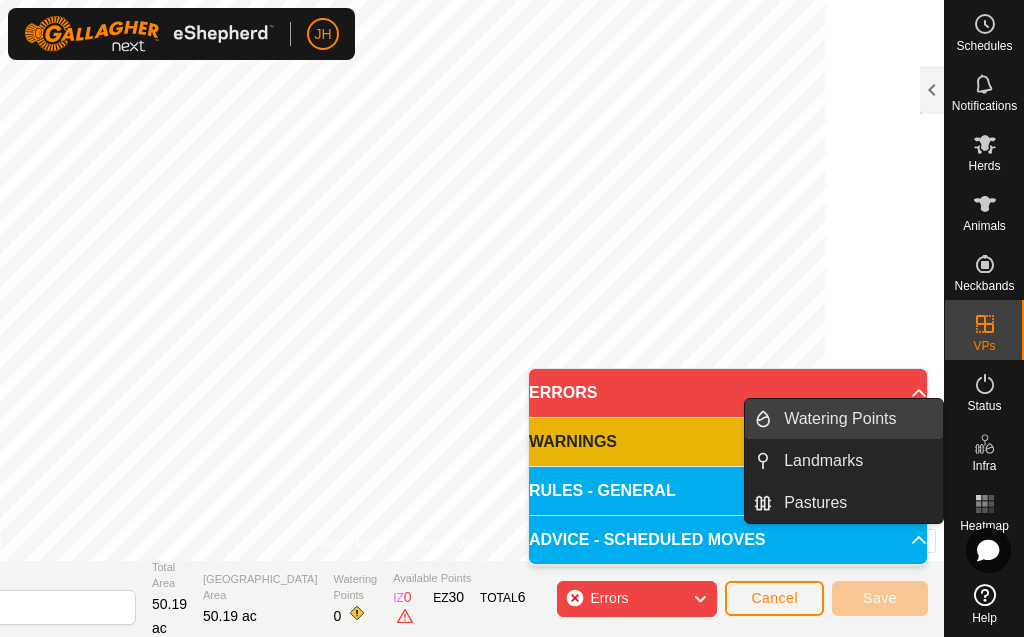 click on "Watering Points" at bounding box center (857, 419) 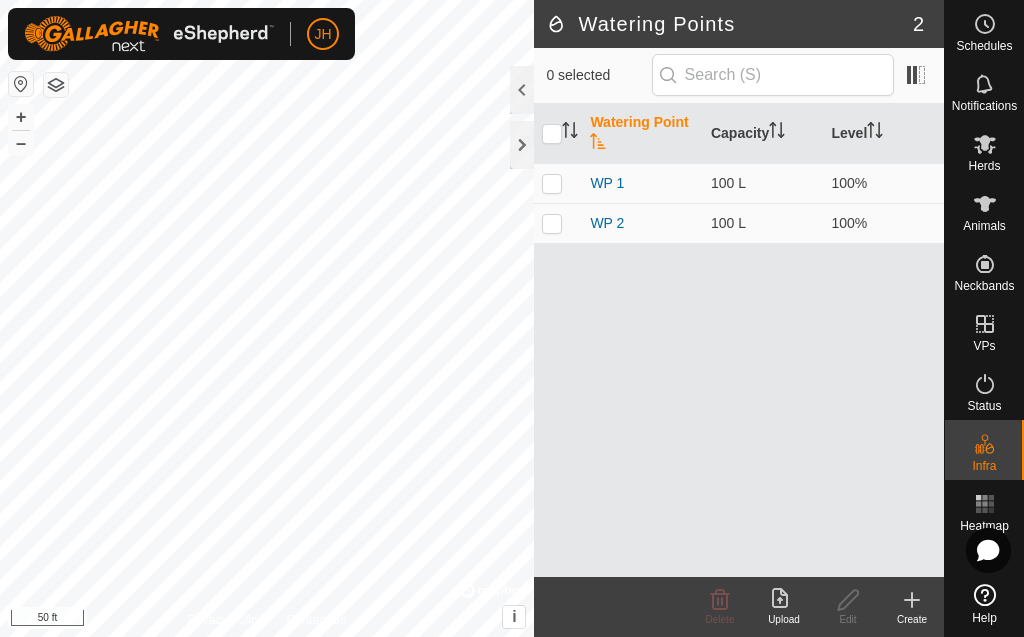 click 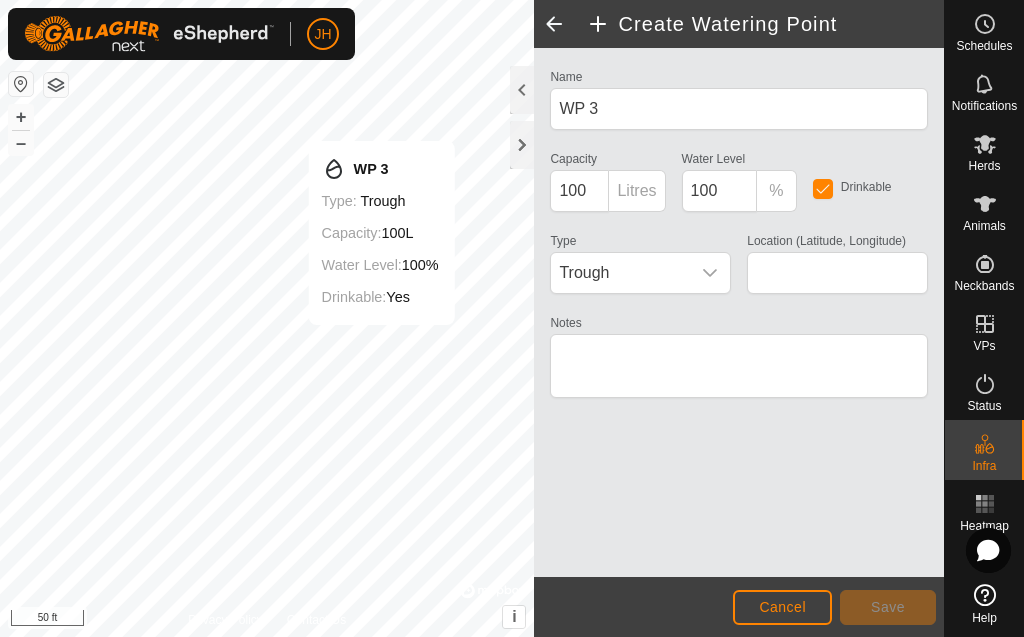 type on "37.481657, -119.885668" 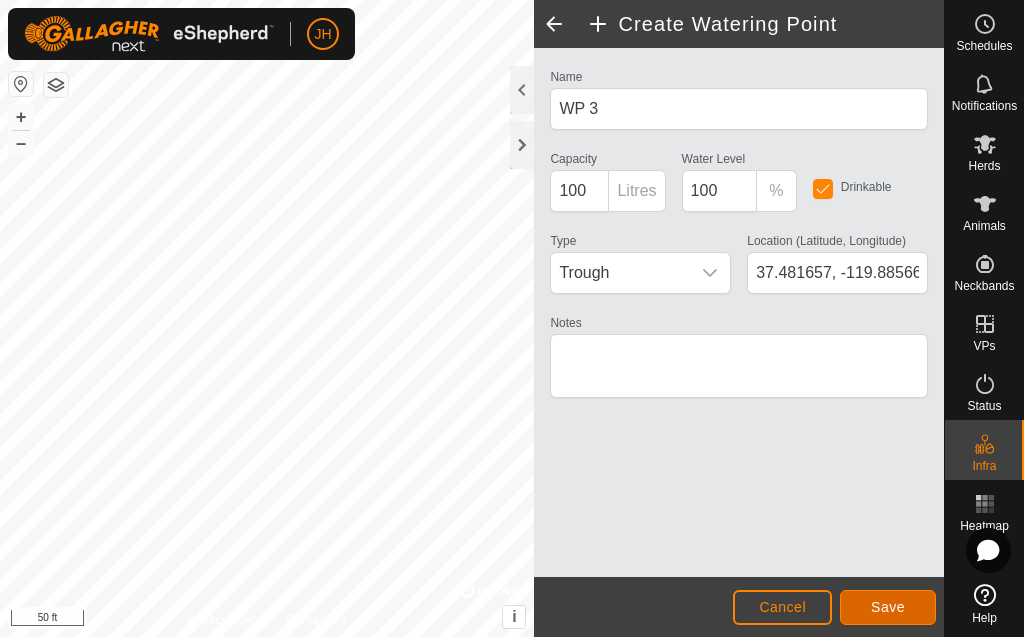 click on "Save" 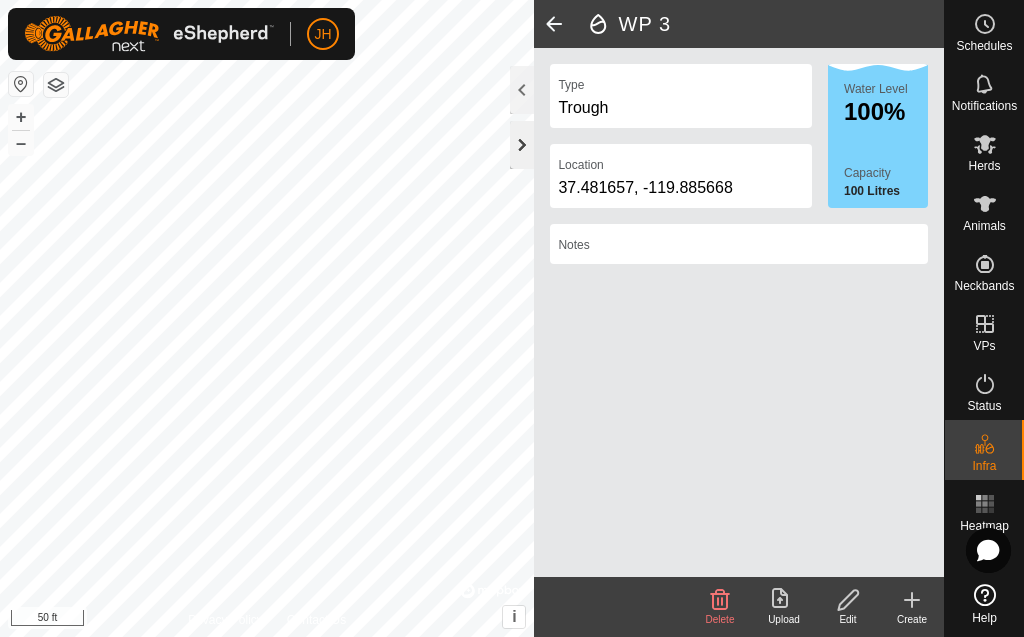 click 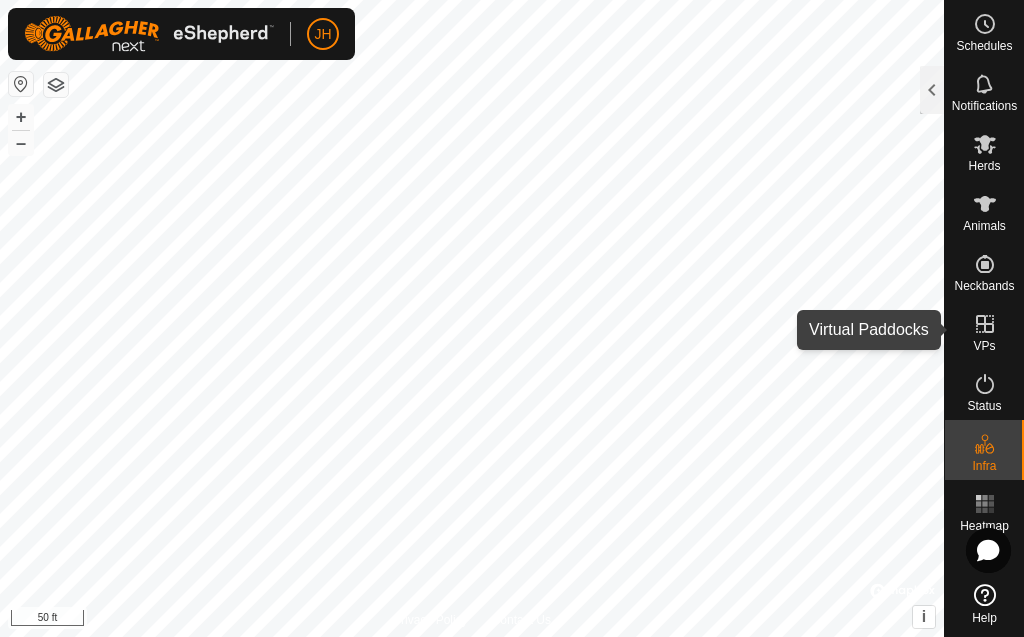 click 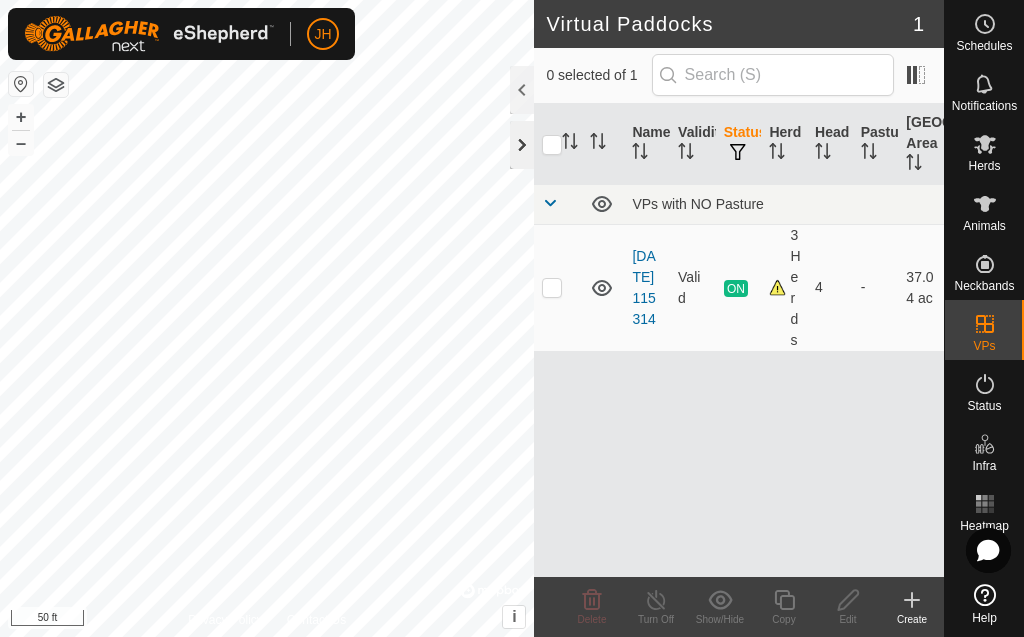 click 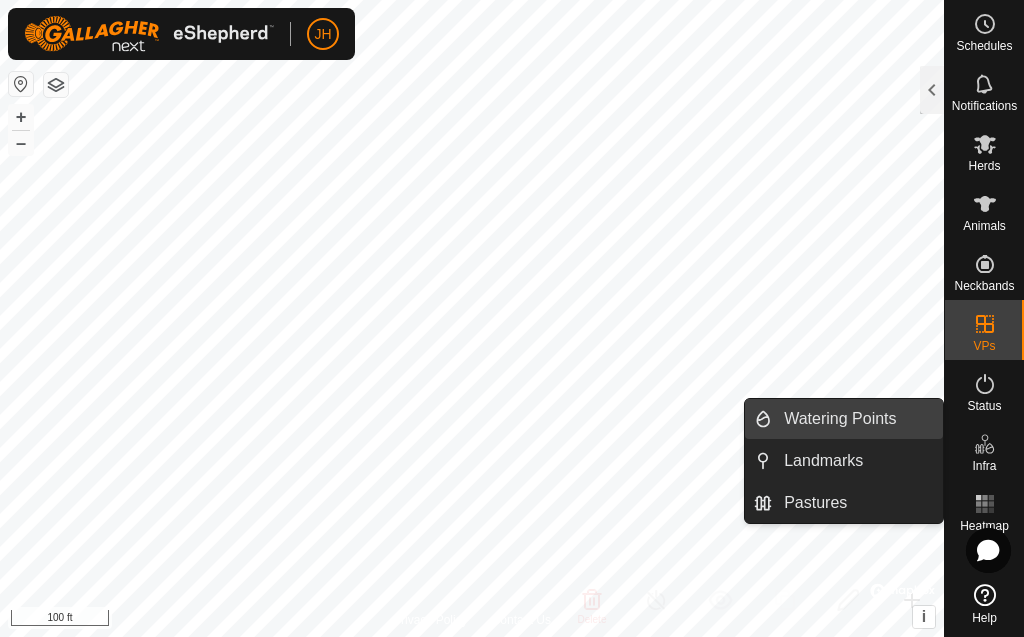 click on "Watering Points" at bounding box center [857, 419] 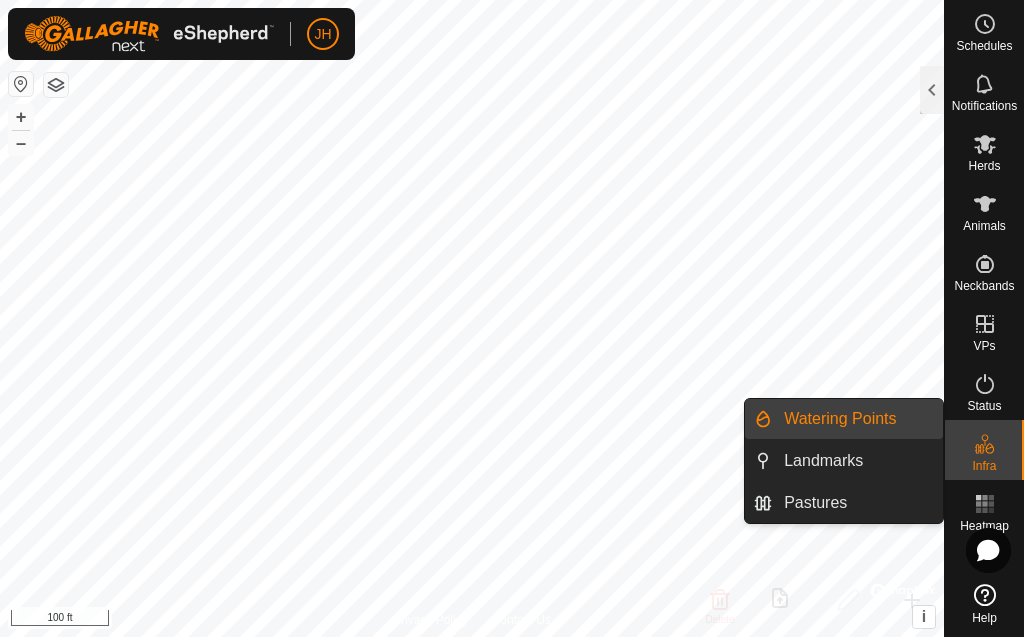click on "Watering Points" at bounding box center (857, 419) 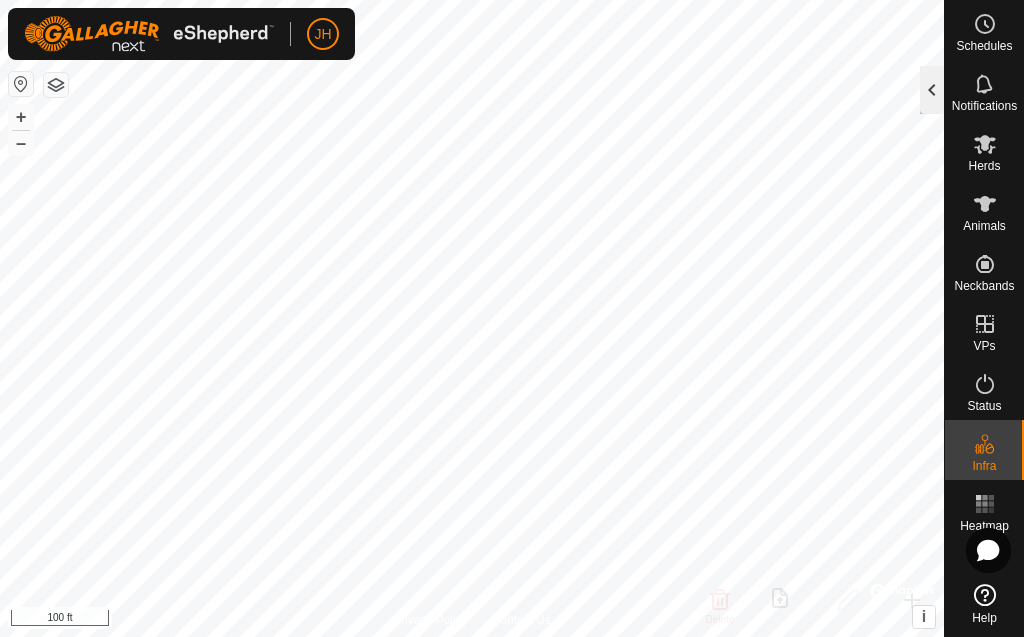 click 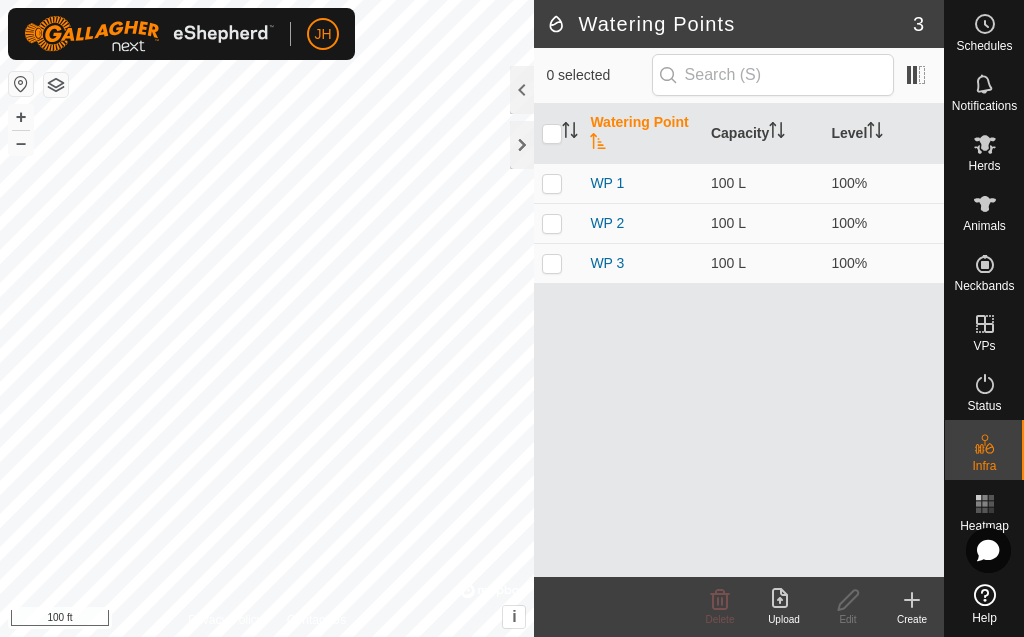 click 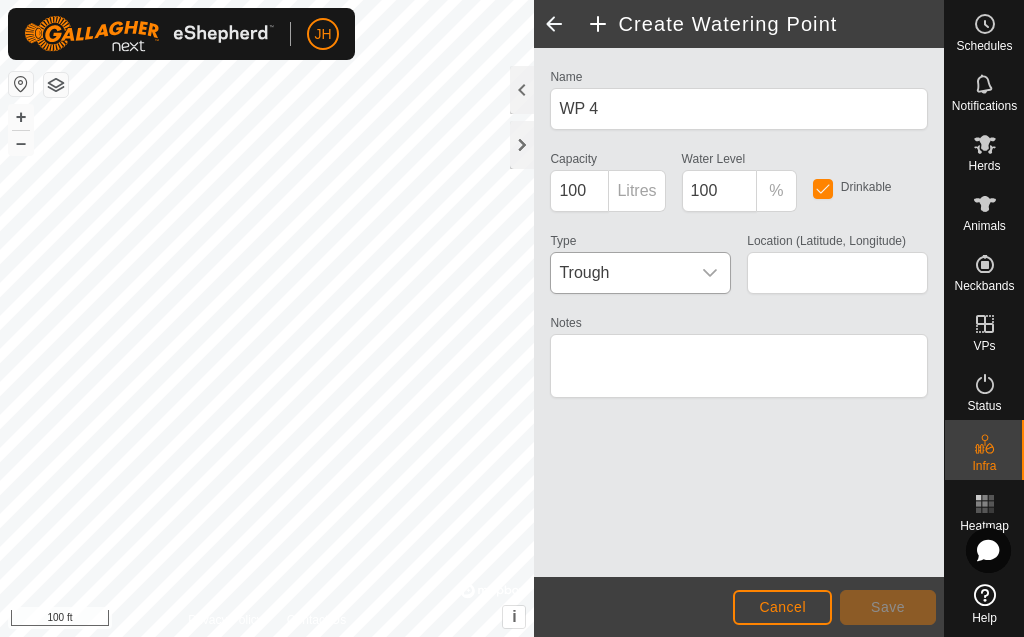 click 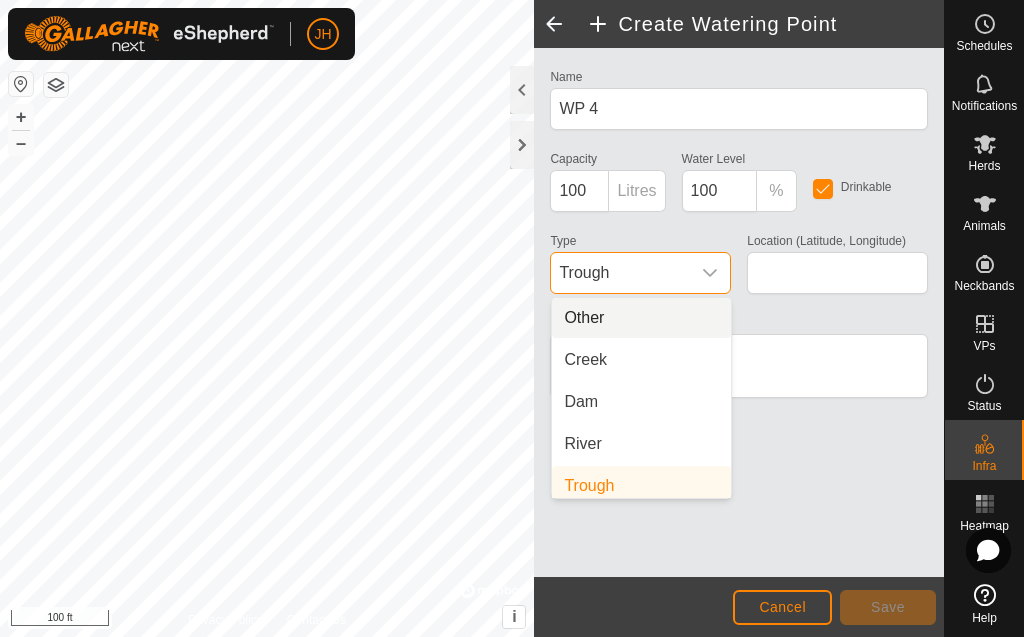 scroll, scrollTop: 8, scrollLeft: 0, axis: vertical 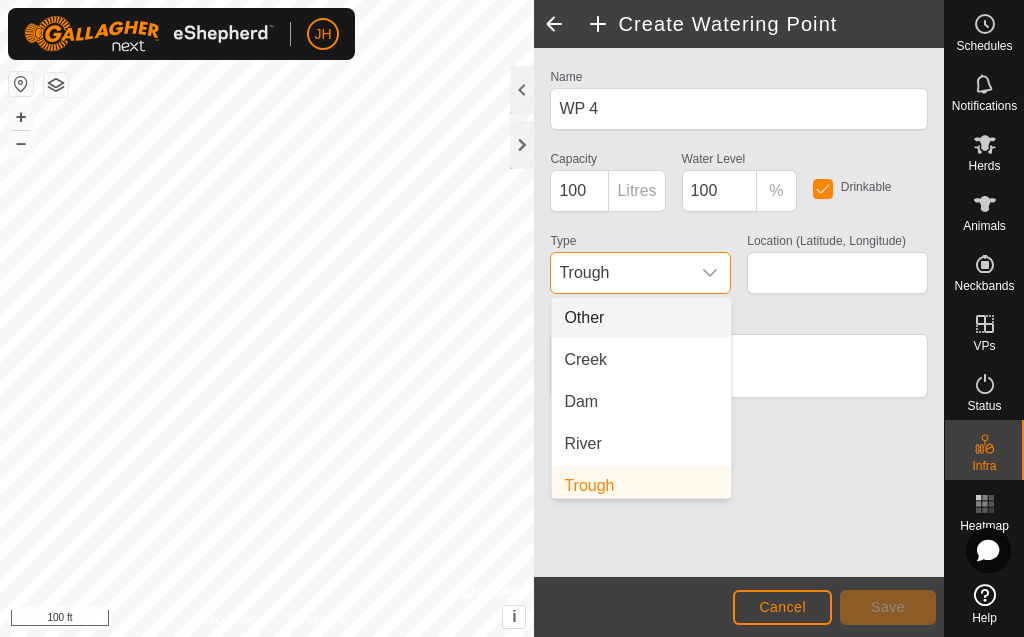 click on "Other" at bounding box center [641, 318] 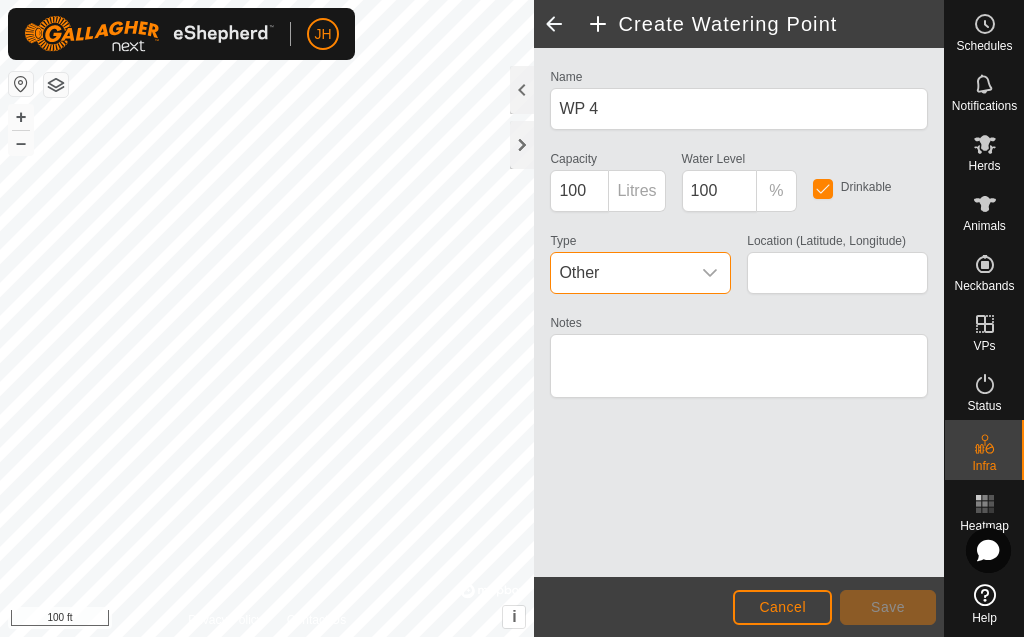 scroll, scrollTop: 8, scrollLeft: 0, axis: vertical 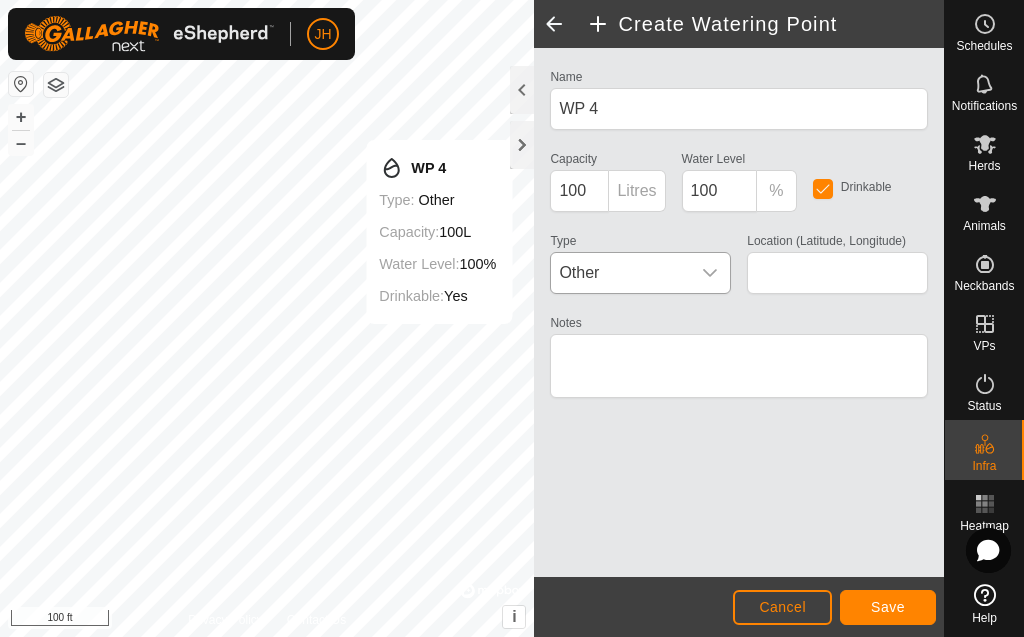 type on "37.475827, -119.888270" 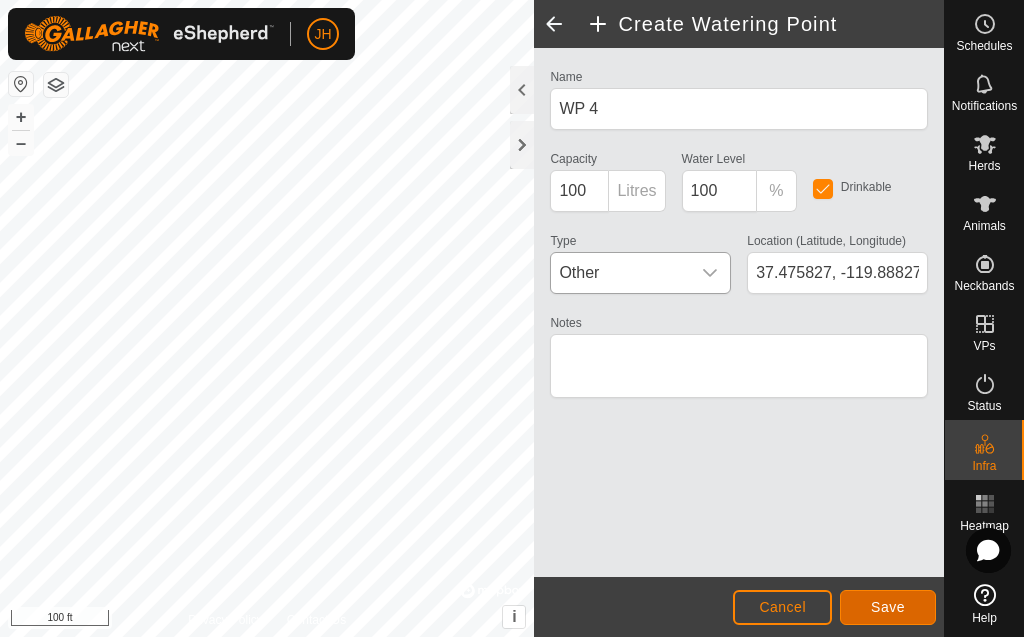 click on "Save" 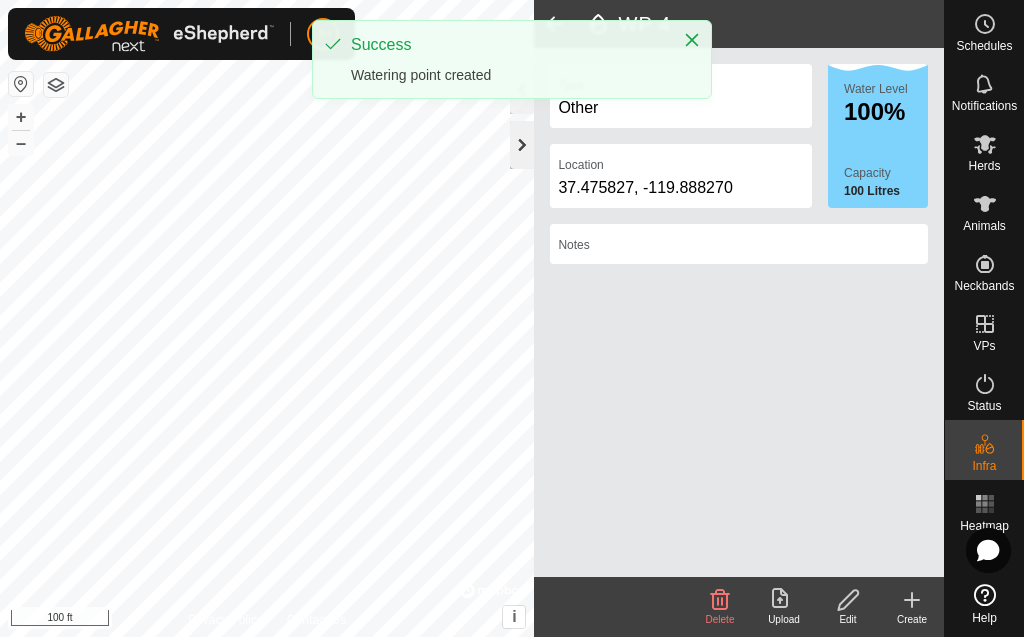 click 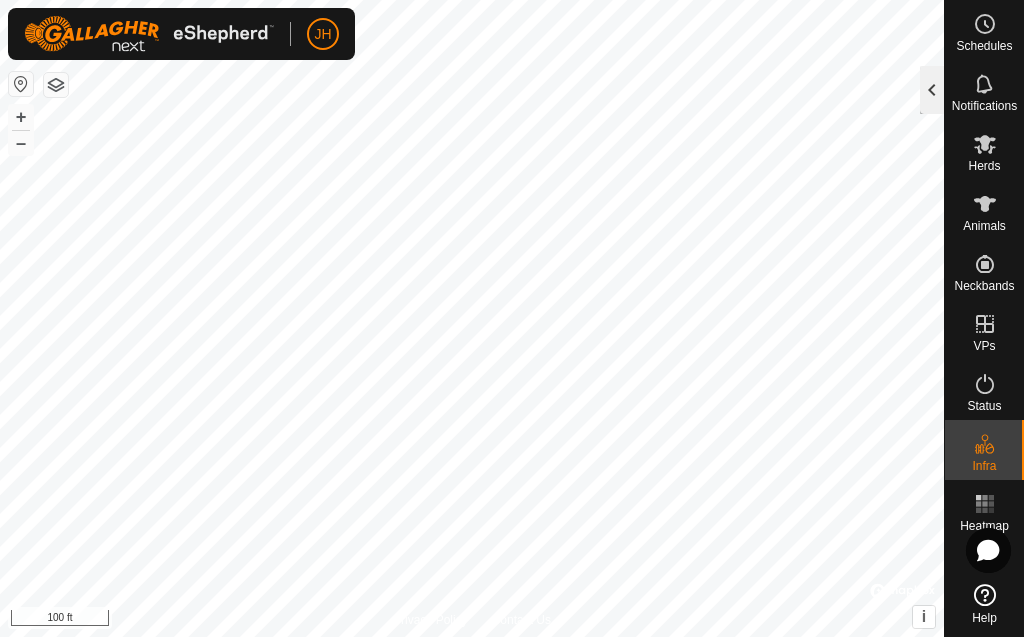 click 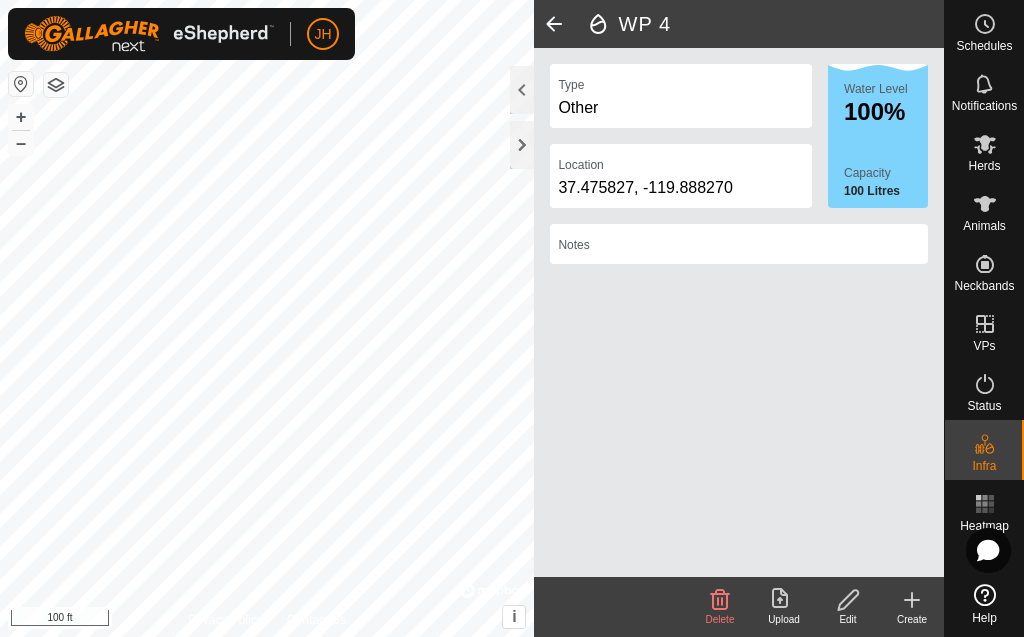 click 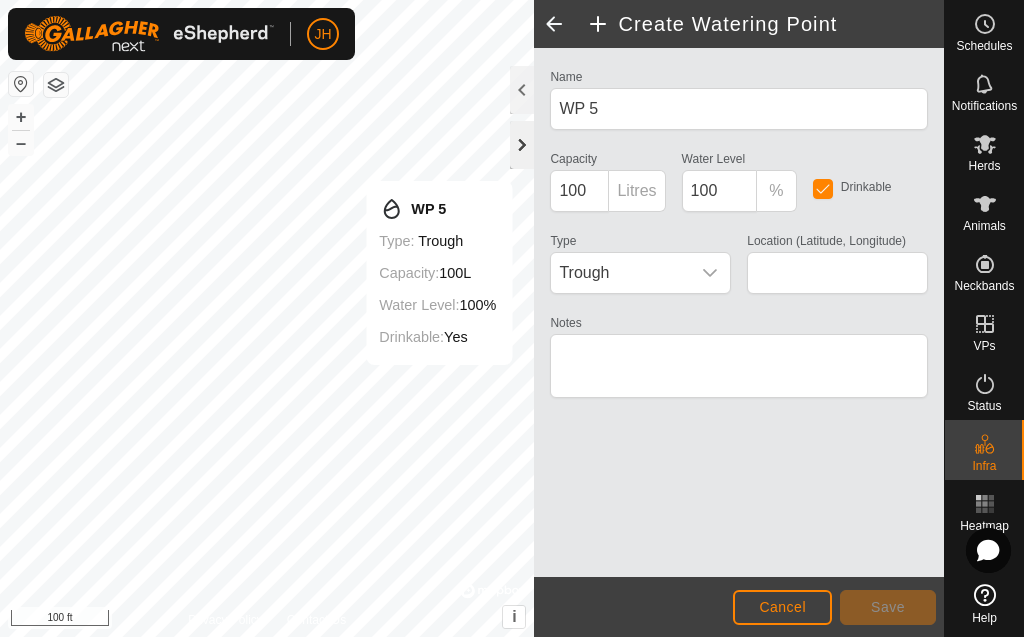 click 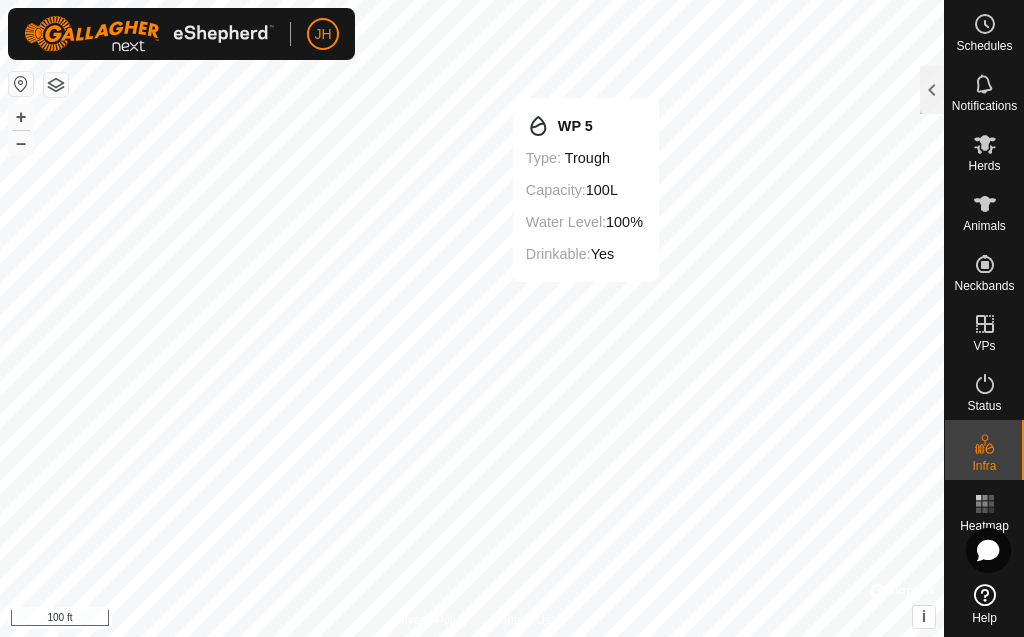 type on "37.473821, -119.888209" 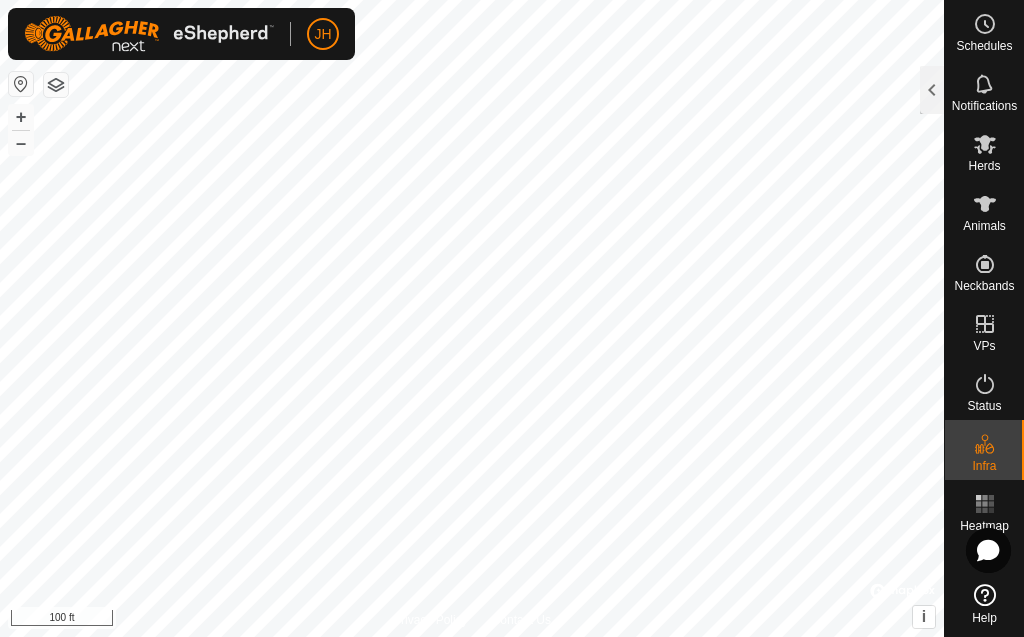 click on "JH Schedules Notifications Herds Animals Neckbands VPs Status Infra Heatmap Help Privacy Policy Contact Us
WP 5
Type:   trough
Capacity:  100L
Water Level:  100%
Drinkable:  Yes
+ – ⇧ i ©  Mapbox , ©  OpenStreetMap ,  Improve this map 100 ft  Create Watering Point  Name WP 5 Capacity 100 Litres Water Level  100 % Drinkable Type Trough Location (Latitude, Longitude) [GEOGRAPHIC_DATA] Notes                  Cancel Save" at bounding box center (512, 318) 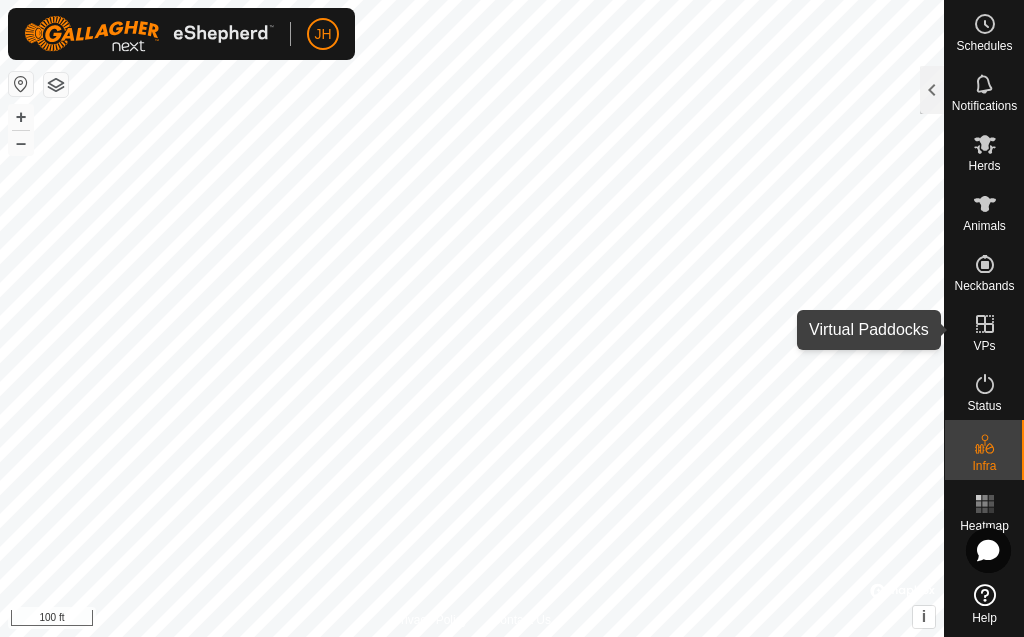 click 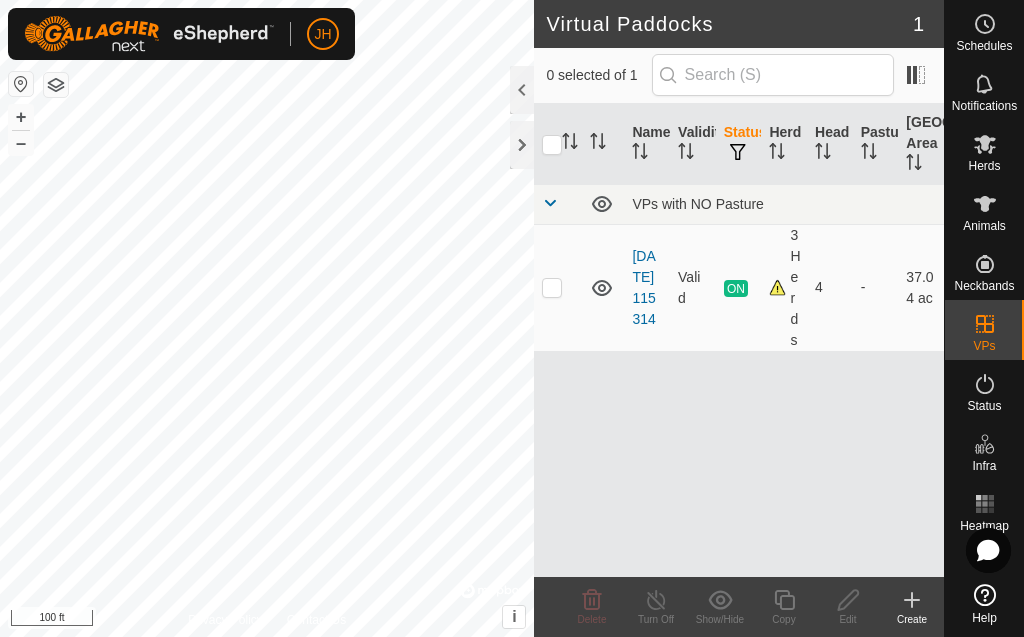 click 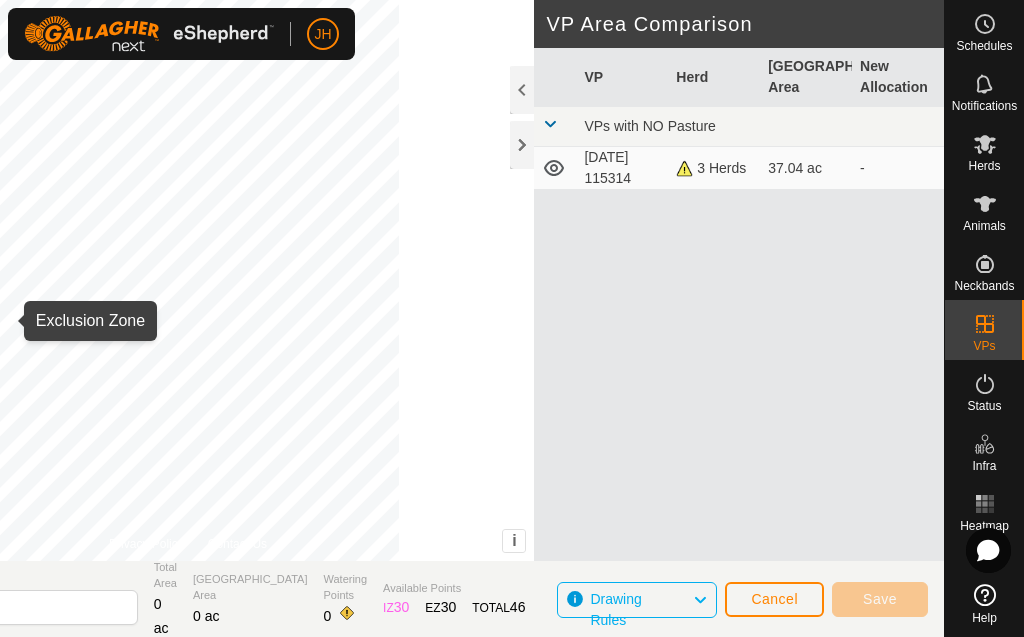 click 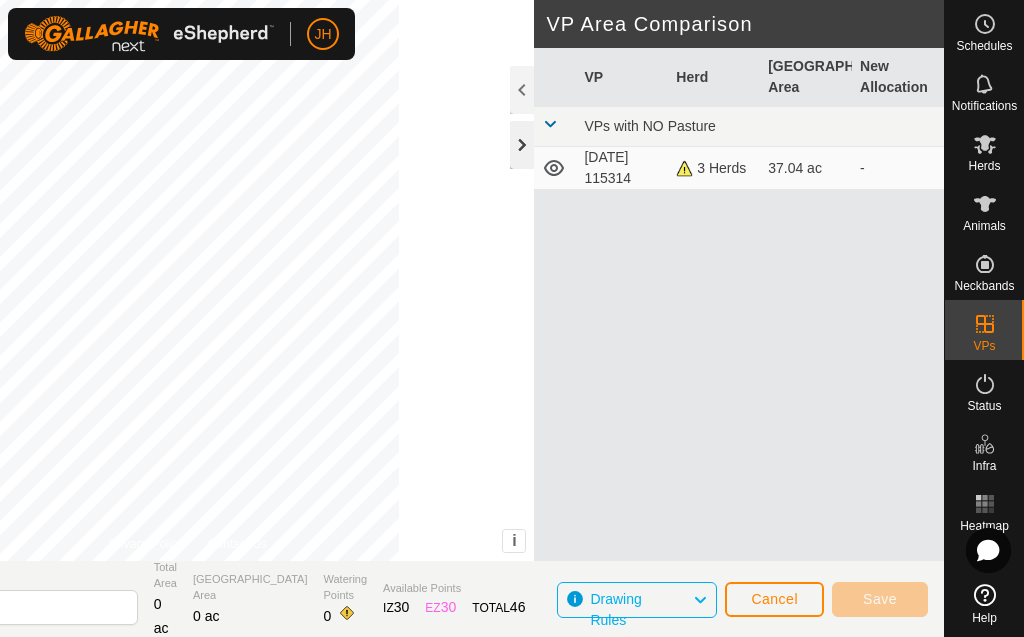 click 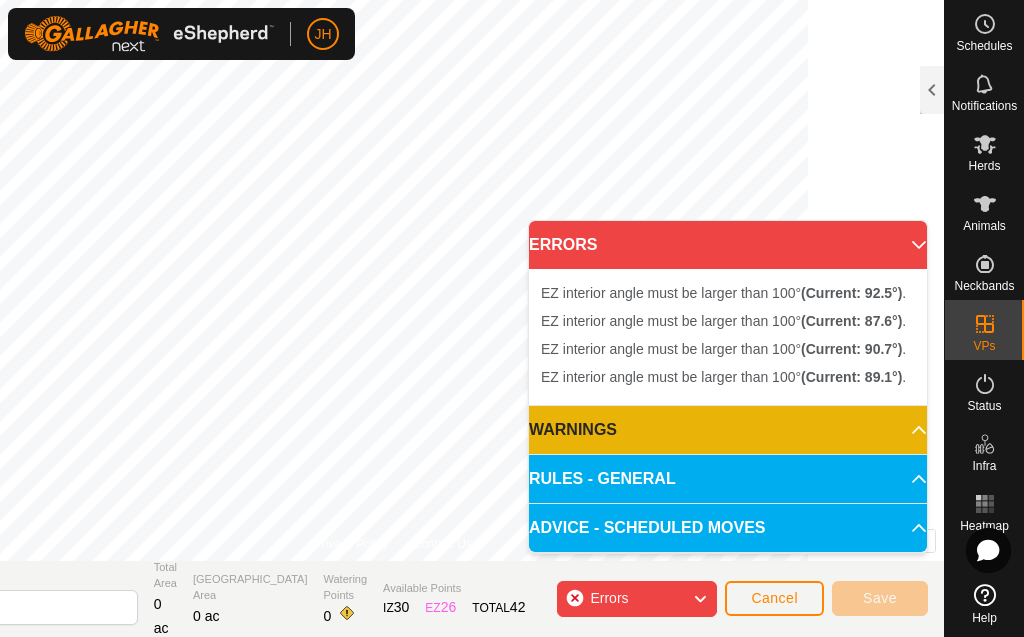 click on "JH Schedules Notifications Herds Animals Neckbands VPs Status Infra Heatmap Help DRAW IZ EZ Delete Privacy Policy Contact Us + – ⇧ i ©  Mapbox , ©  OpenStreetMap ,  Improve this map 100 ft VP Area Comparison     VP   Herd   Grazing Area   New Allocation  VPs with NO Pasture  [DATE] 115314   3 Herds   37.04 ac   -  Virtual Paddock [DATE] 152205 Total Area 0 ac Grazing Area 0 ac Watering Points 0 Available Points  IZ   30  EZ  26  TOTAL   42 Errors Cancel Save
ERRORS EZ interior angle must be larger than 100°  (Current: 92.5°) . EZ interior angle must be larger than 100°  (Current: 87.6°) . EZ interior angle must be larger than 100°  (Current: 90.7°) . EZ interior angle must be larger than 100°  (Current: 89.1°) . WARNINGS There are  no watering points  within the VP. RULES - GENERAL To make a VP valid for activation, it must meet the following requirements: No sharp corners: Each  IZ  angle must be larger than 80° – Use at least  4 points . Each  EZ 5 points . Boundaries:" at bounding box center [512, 318] 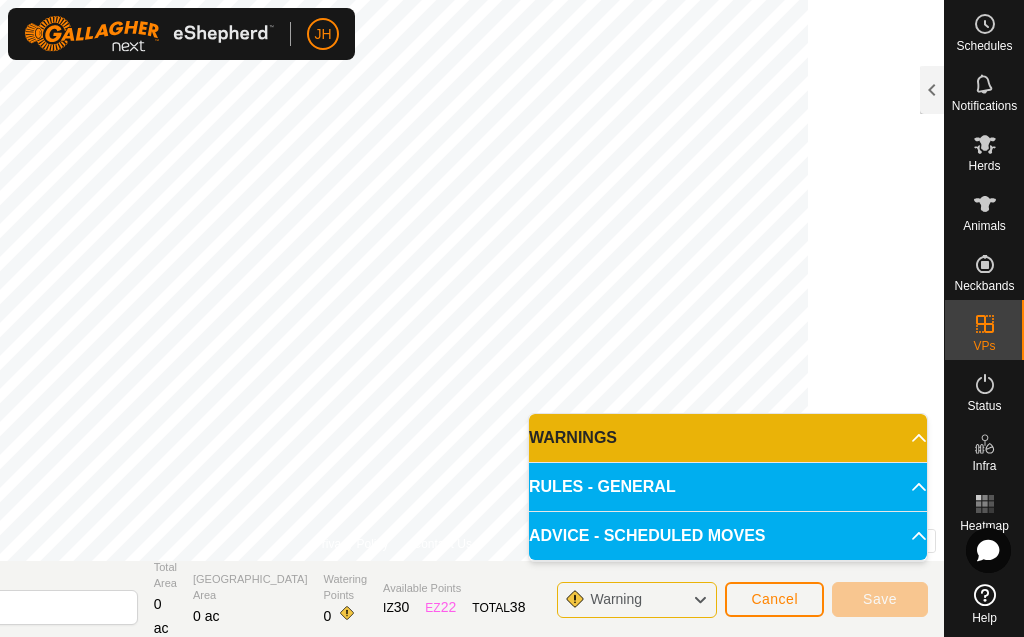 click on "WARNINGS" at bounding box center [728, 438] 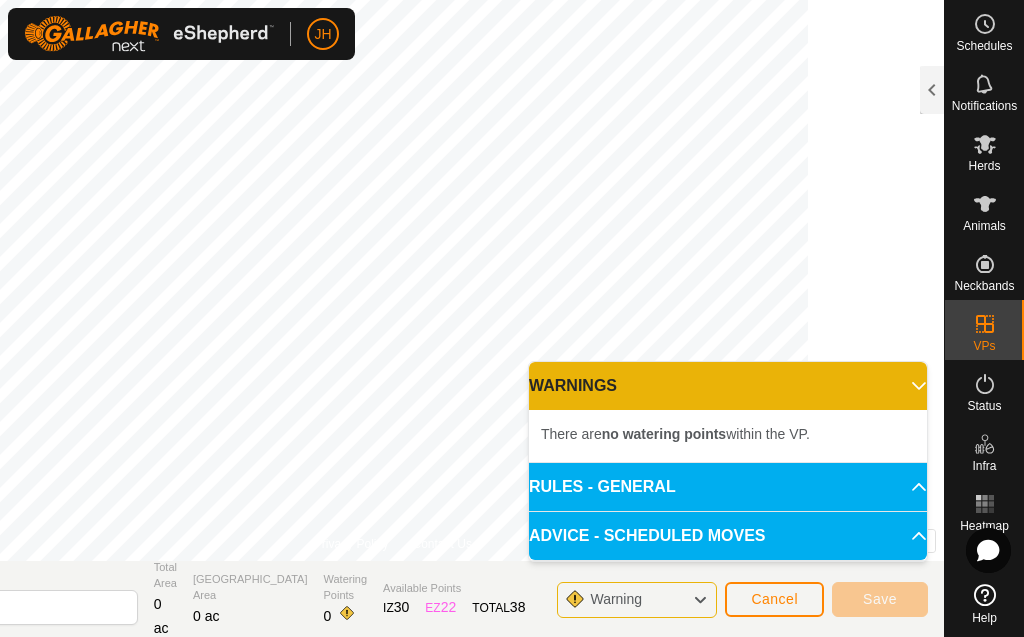 click on "There are  no watering points  within the VP." at bounding box center (728, 434) 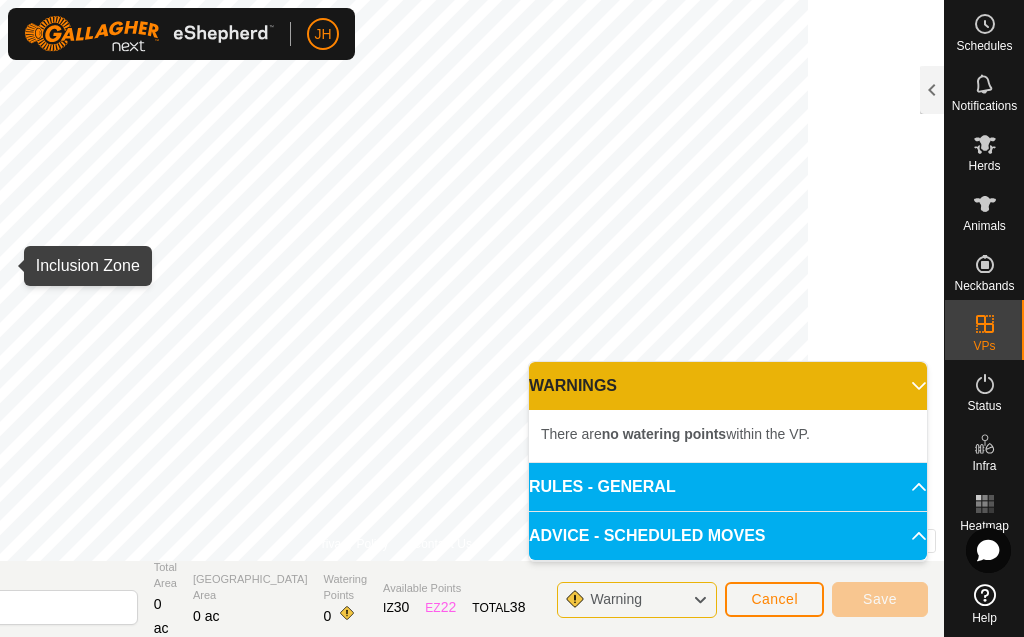 click 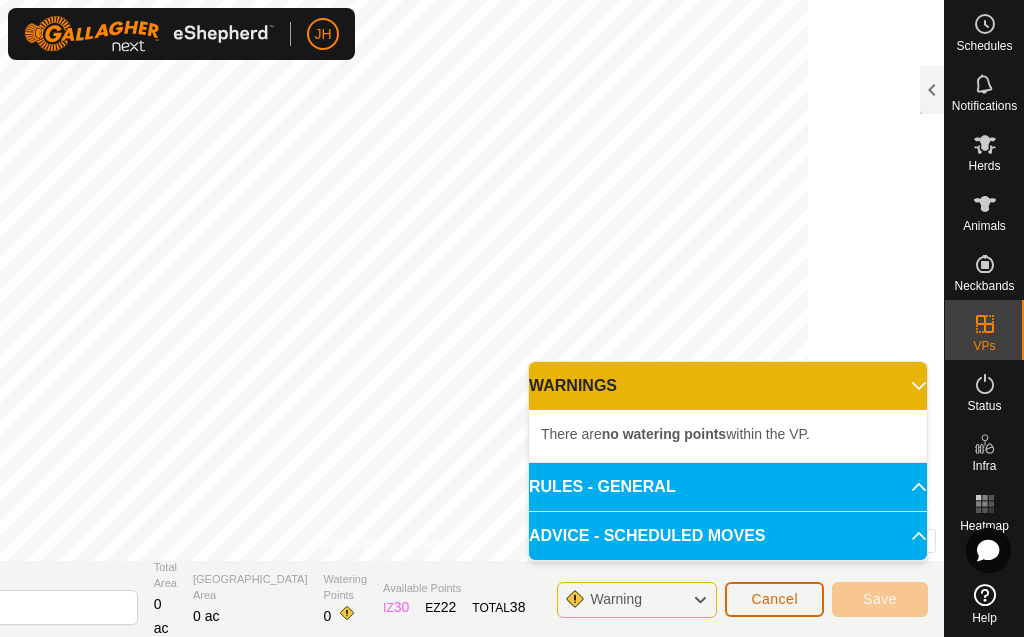 click on "Cancel" 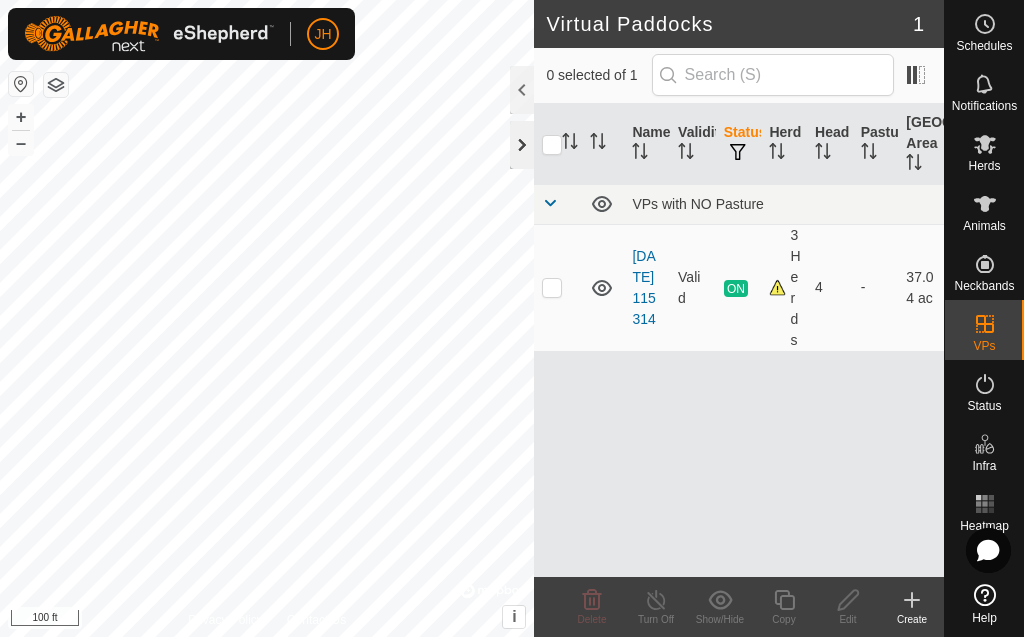 click 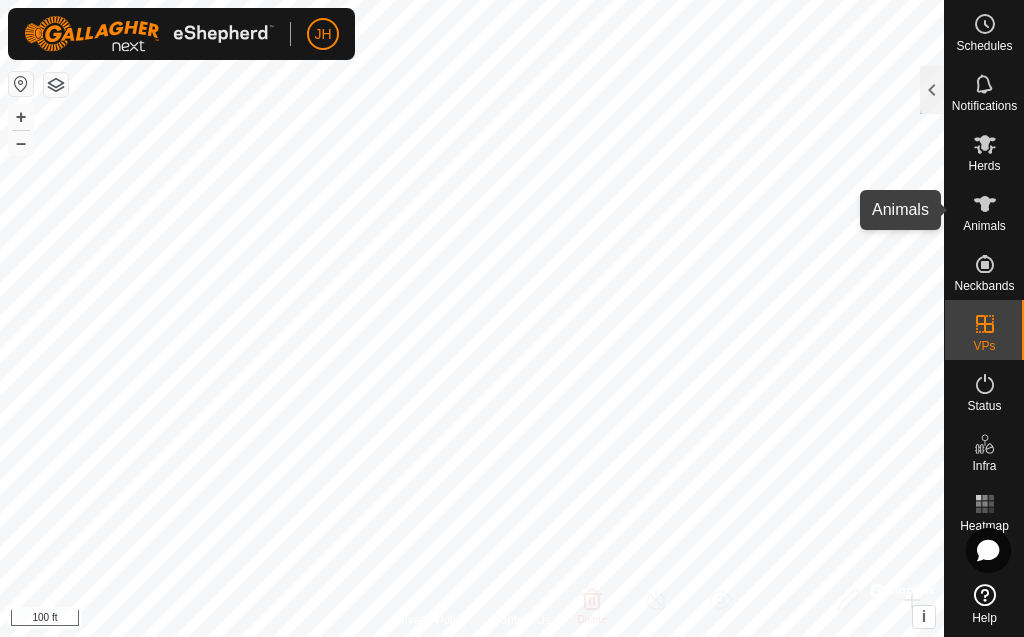 click 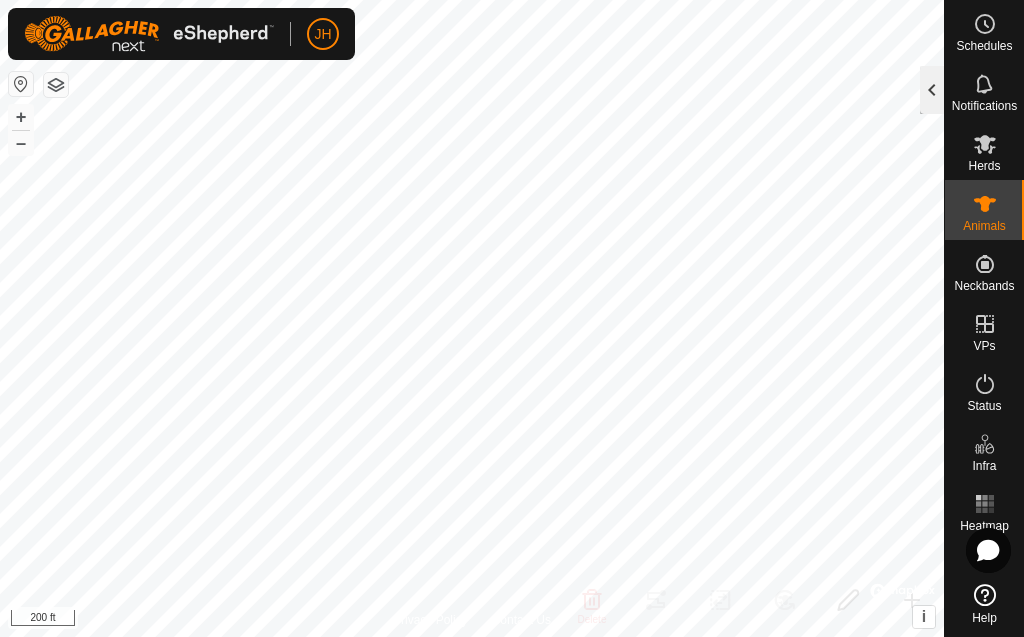 click 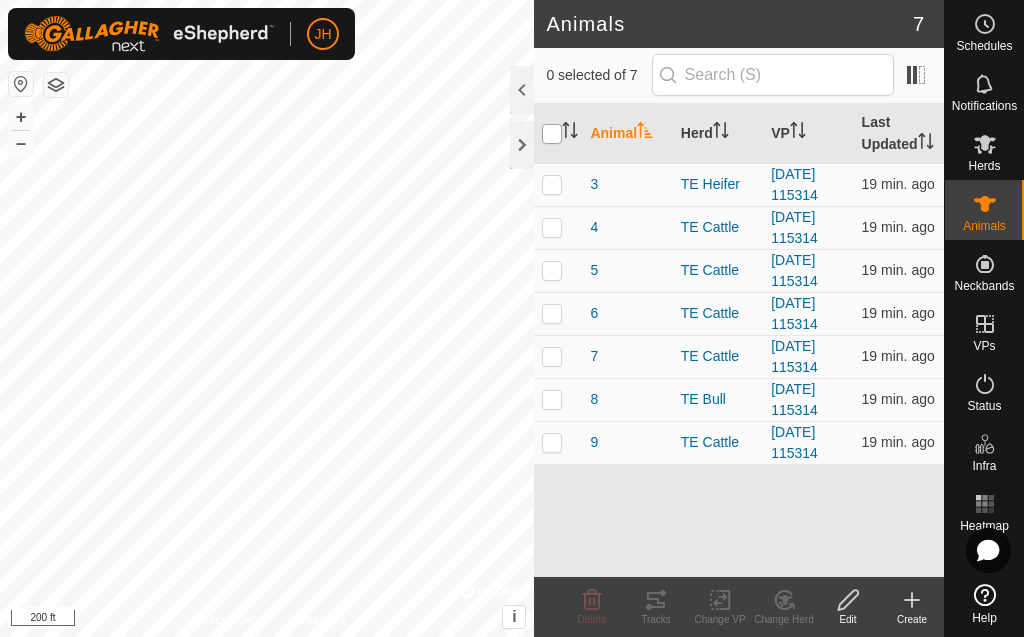 click at bounding box center (552, 134) 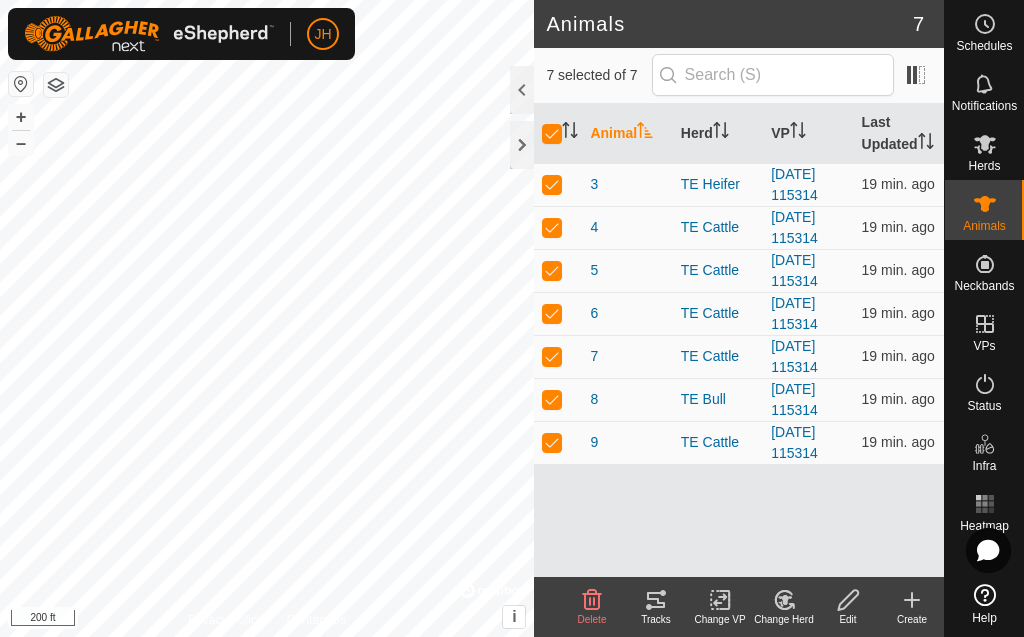 click 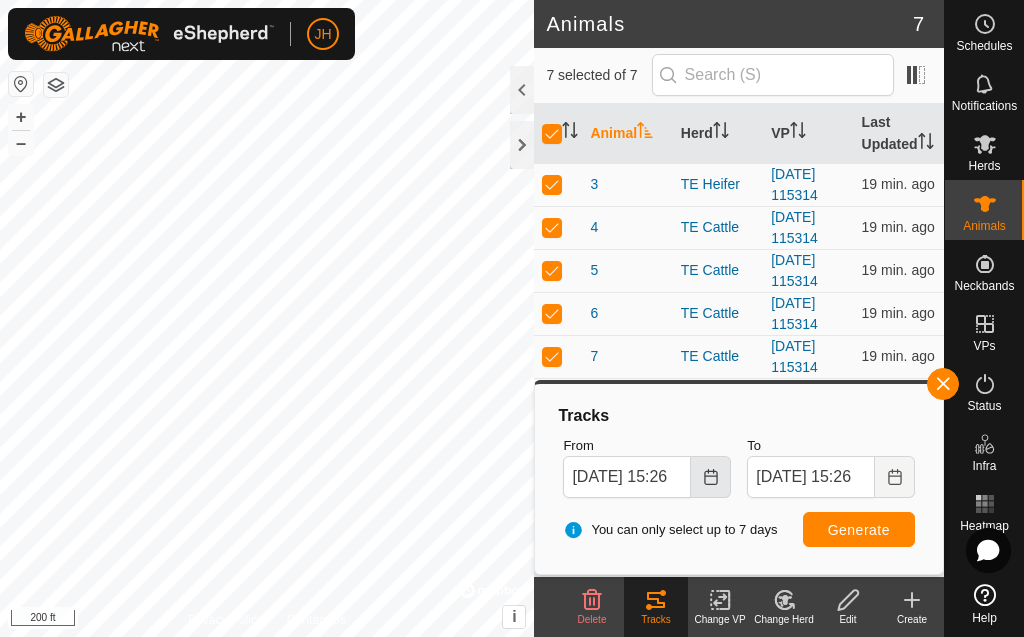 click 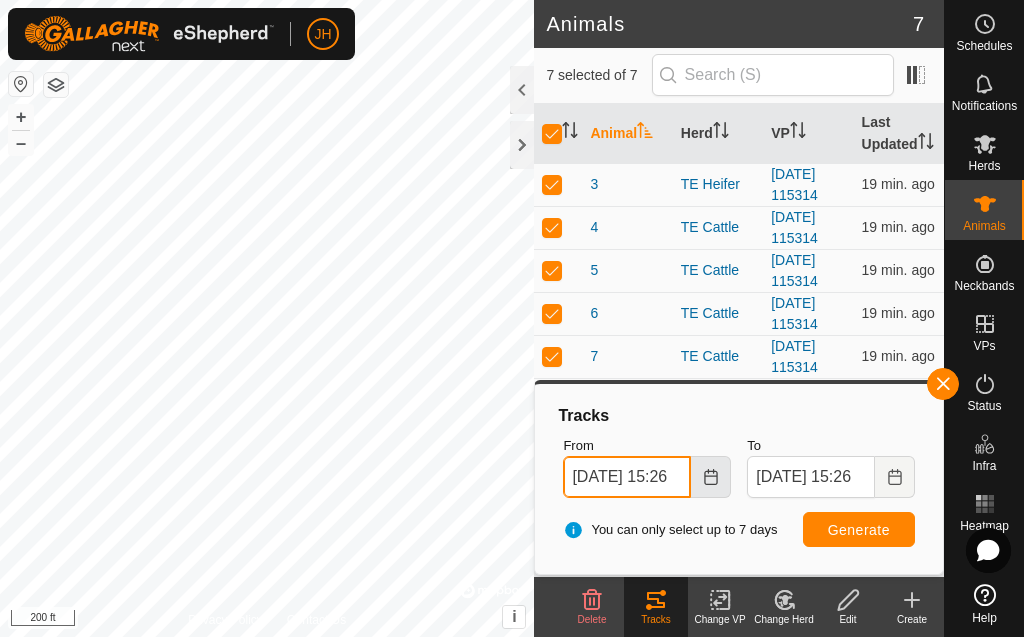 scroll, scrollTop: 0, scrollLeft: 22, axis: horizontal 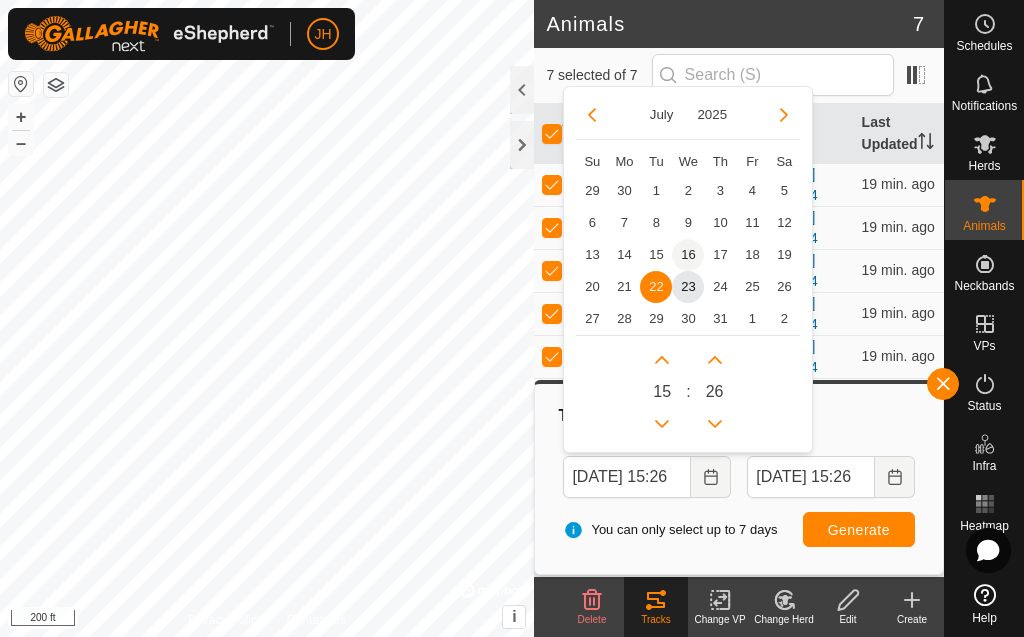 click on "16" at bounding box center [688, 255] 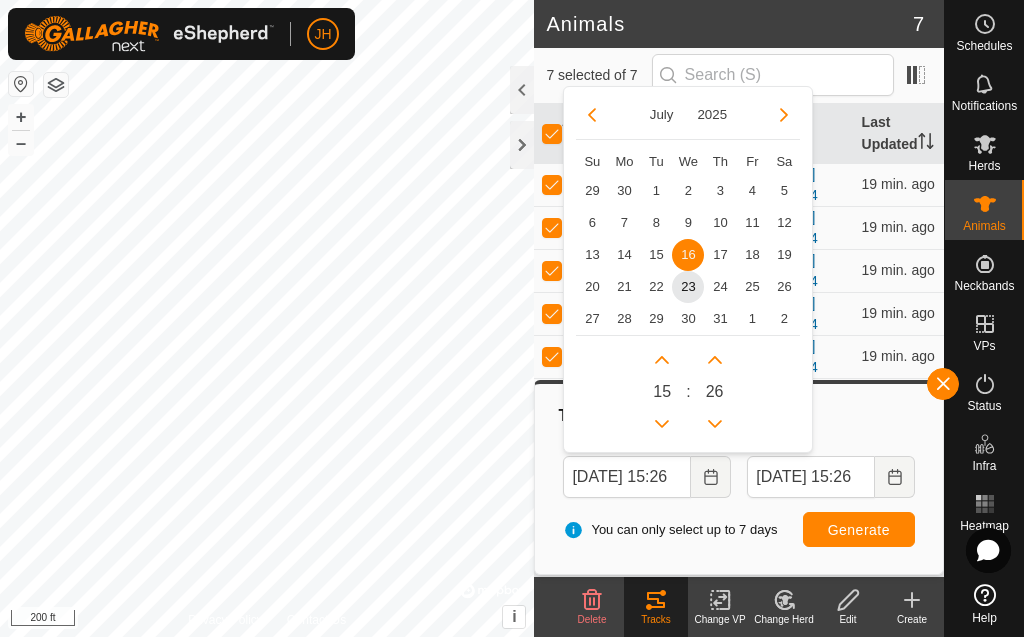 scroll, scrollTop: 0, scrollLeft: 0, axis: both 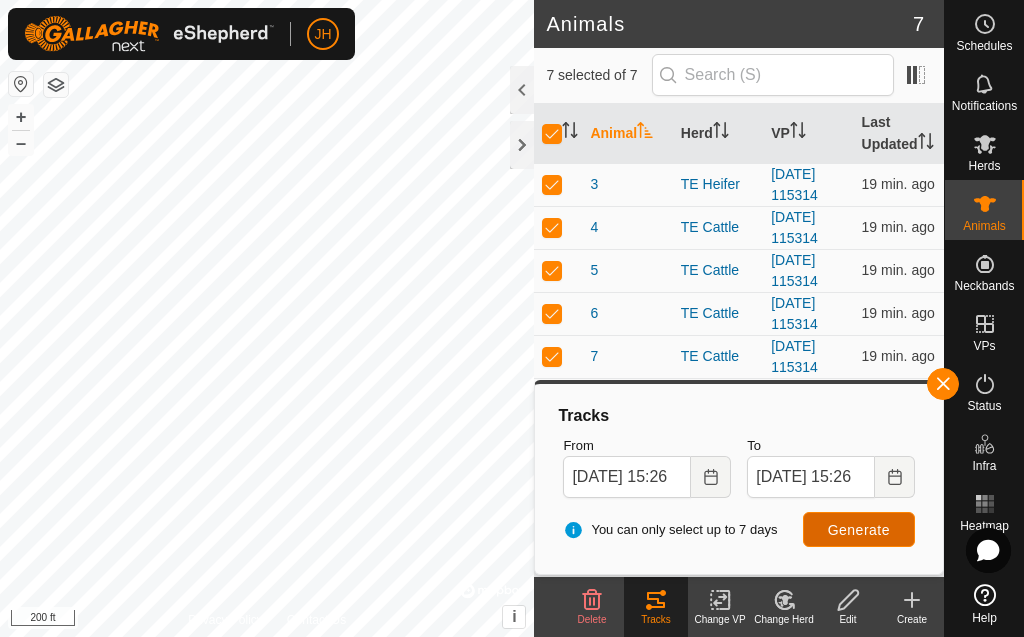 click on "Generate" at bounding box center (859, 530) 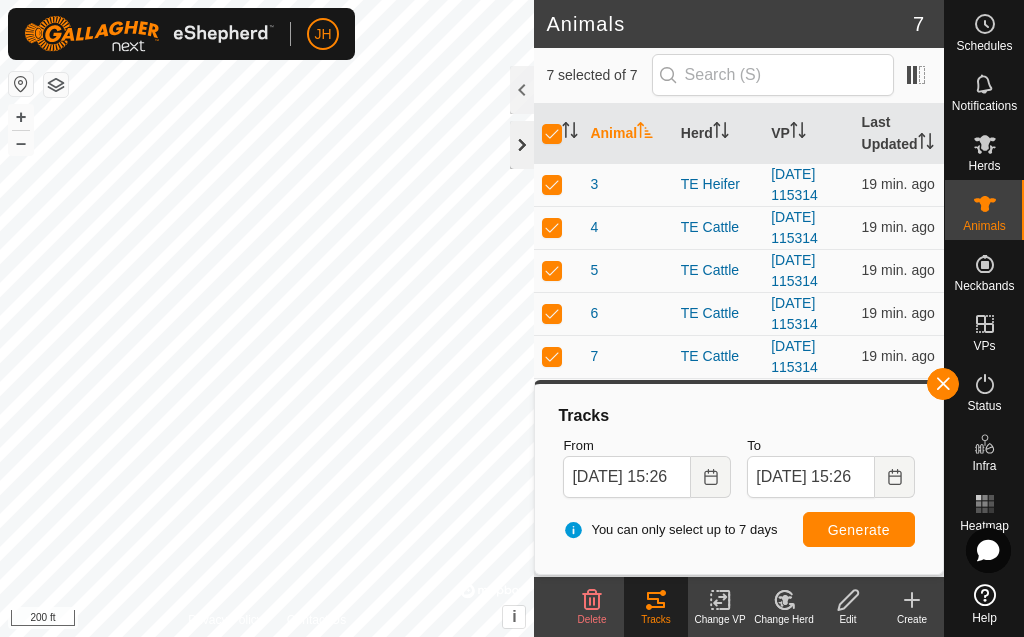 click 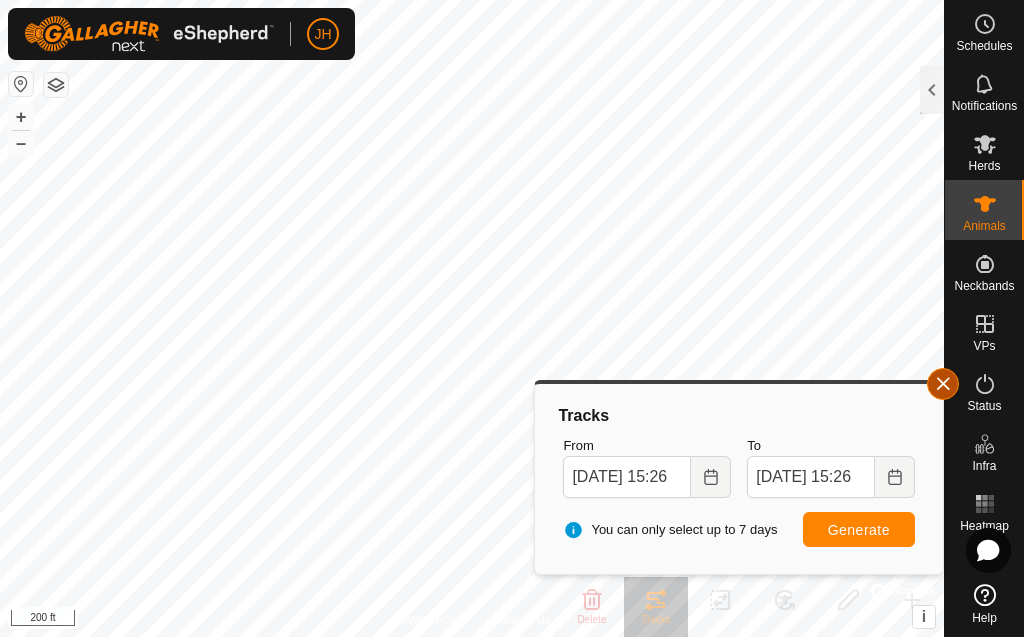 click at bounding box center (943, 384) 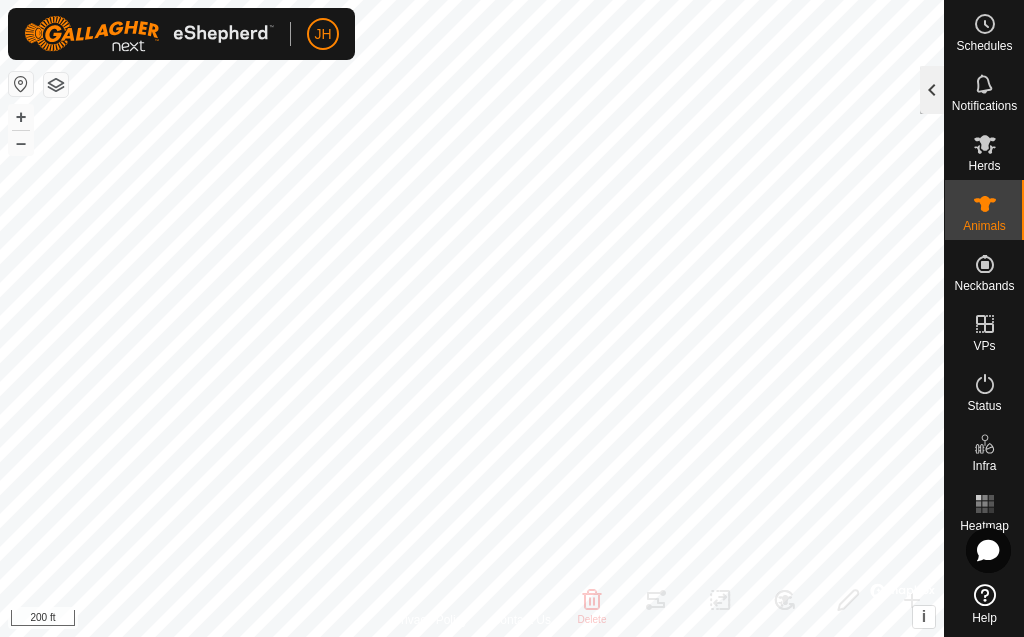 click 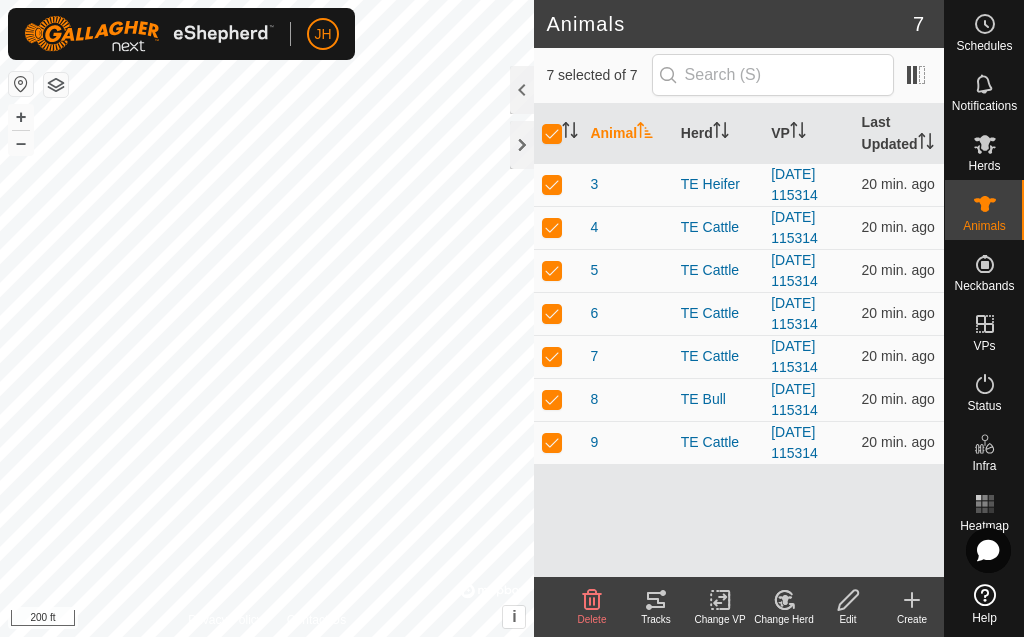 click 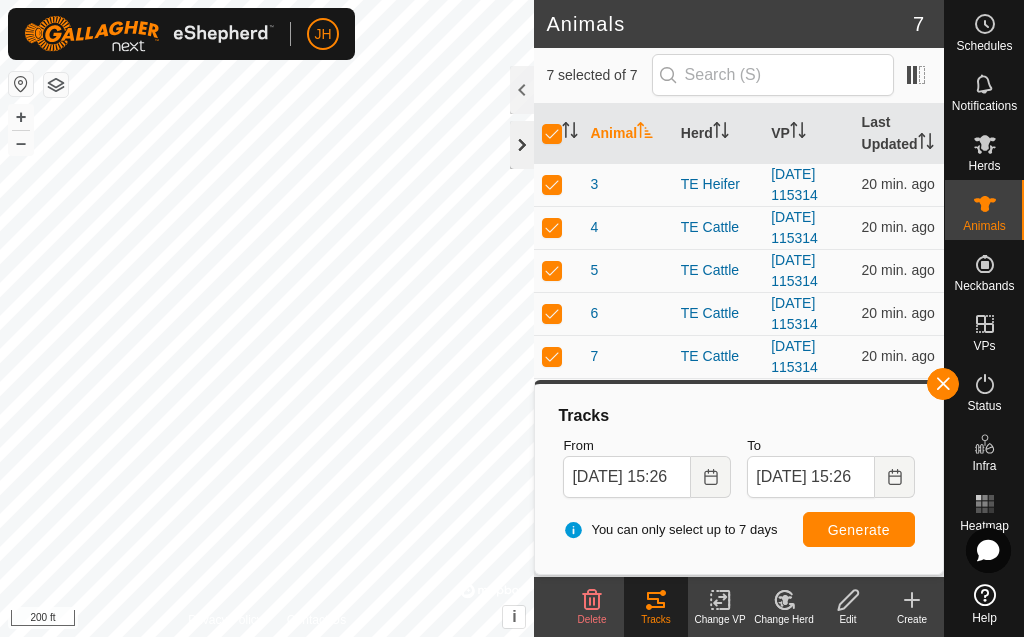 click 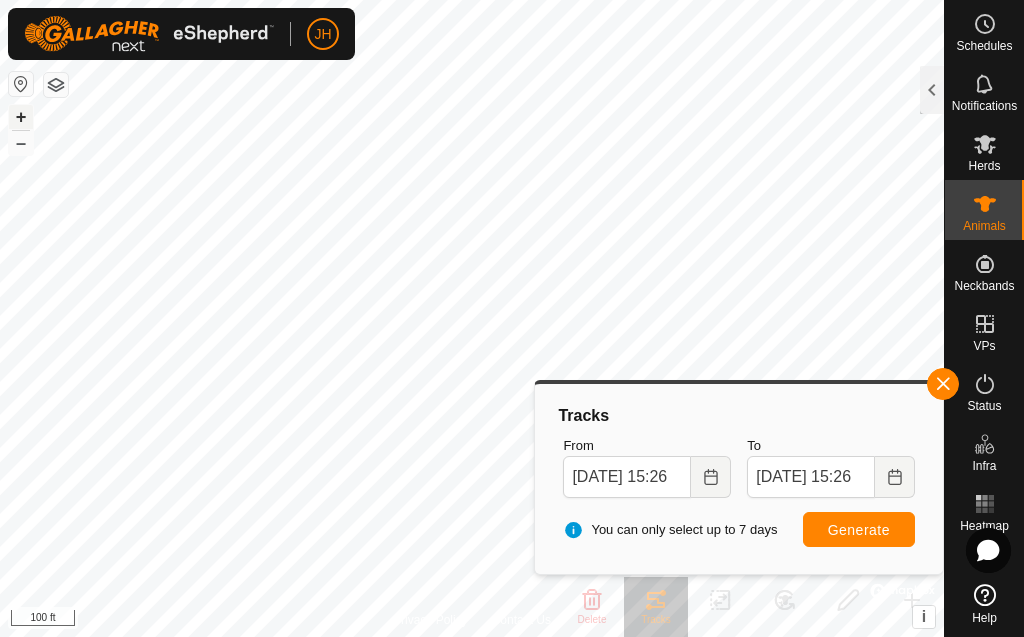 click on "+" at bounding box center [21, 117] 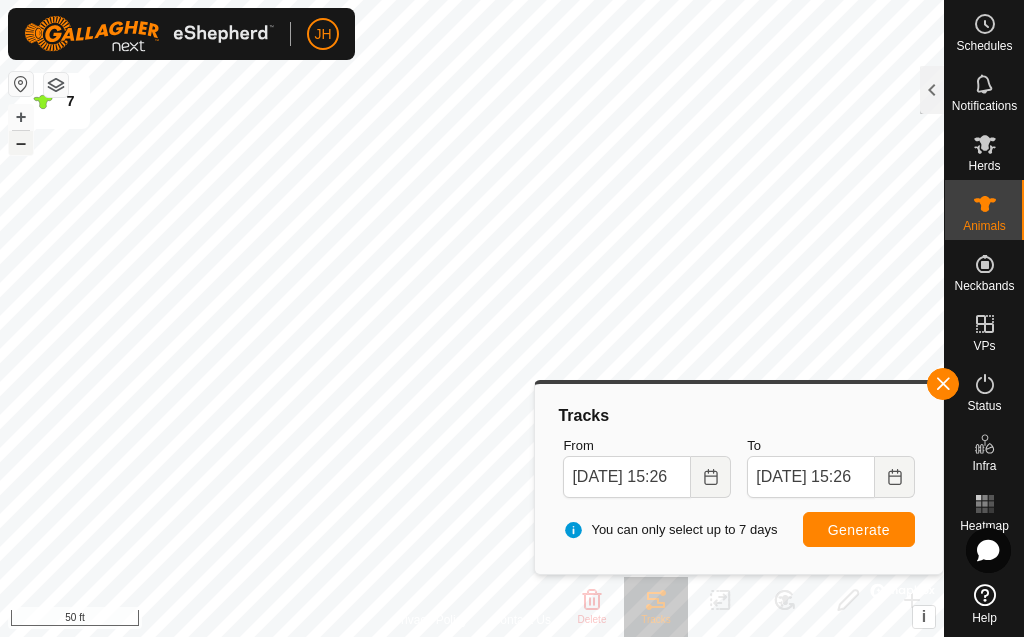 click on "–" at bounding box center (21, 143) 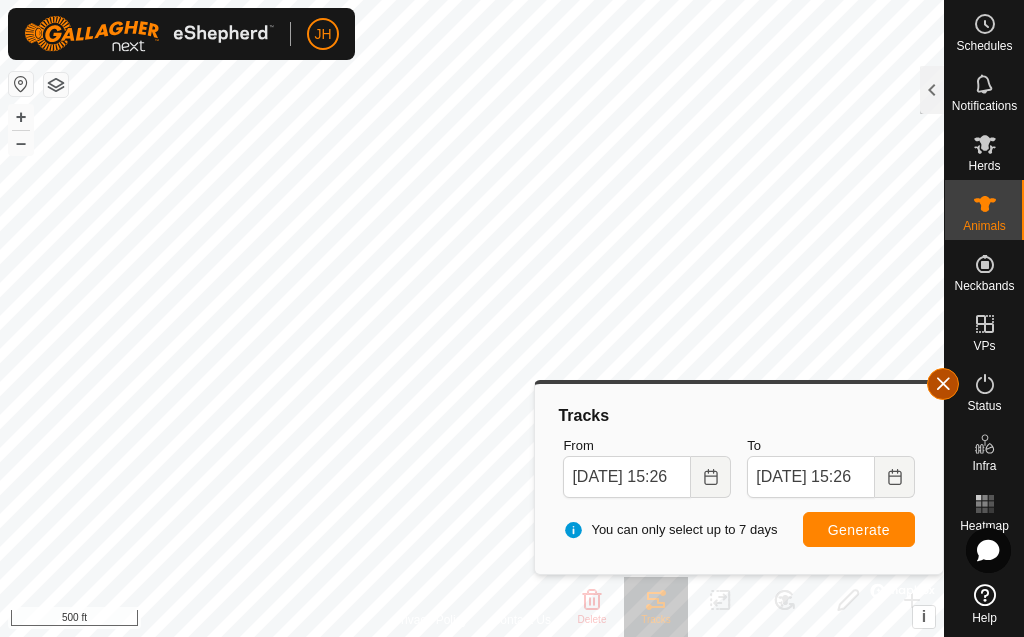 click at bounding box center [943, 384] 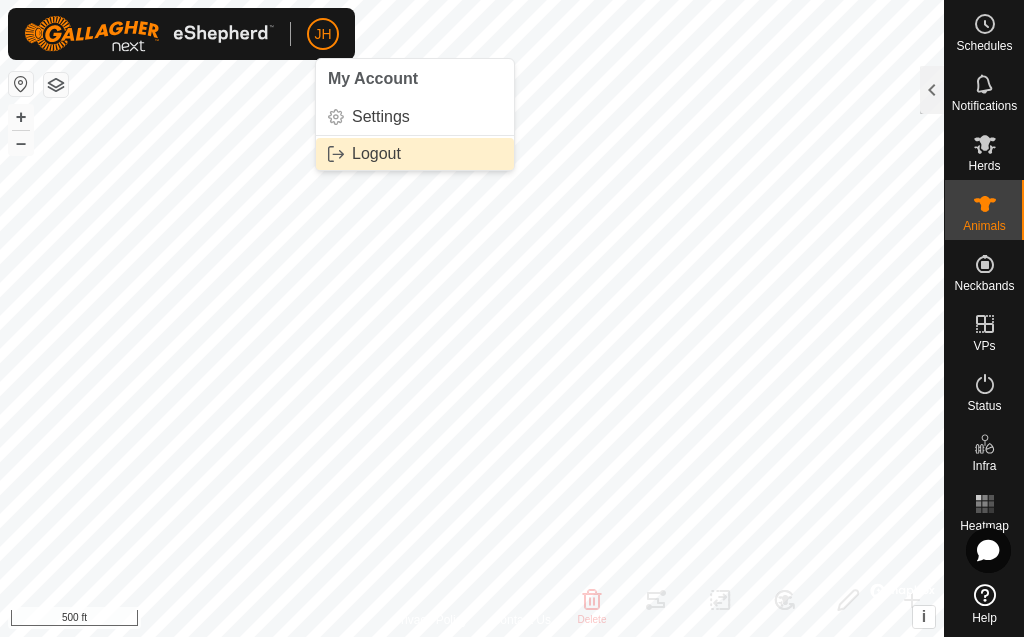 click on "Logout" at bounding box center (415, 154) 